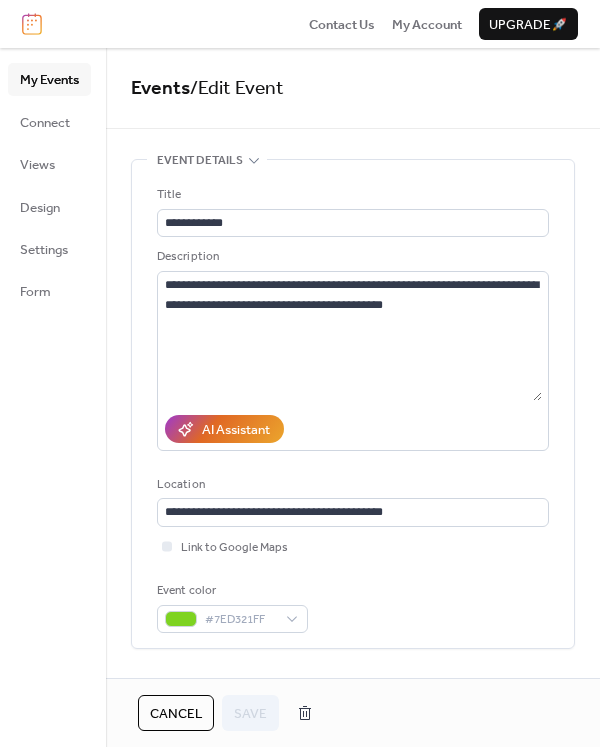 scroll, scrollTop: 0, scrollLeft: 0, axis: both 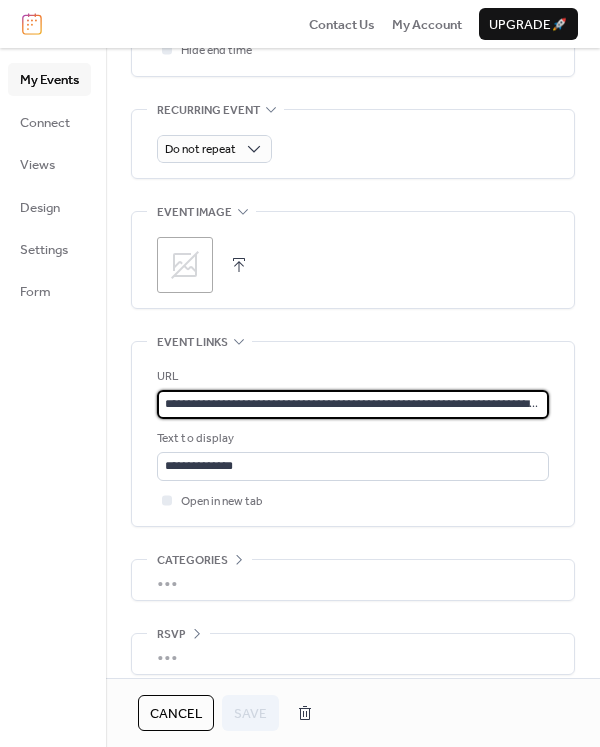 click on "**********" at bounding box center (353, 404) 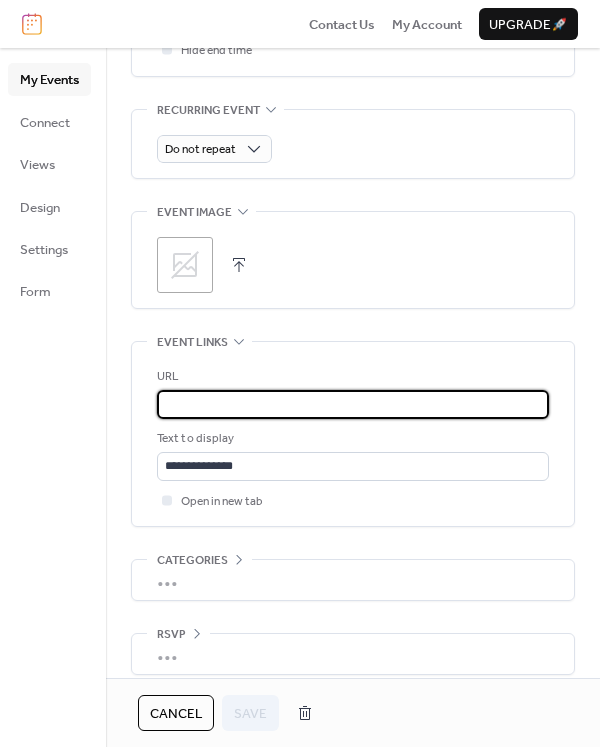scroll, scrollTop: 0, scrollLeft: 0, axis: both 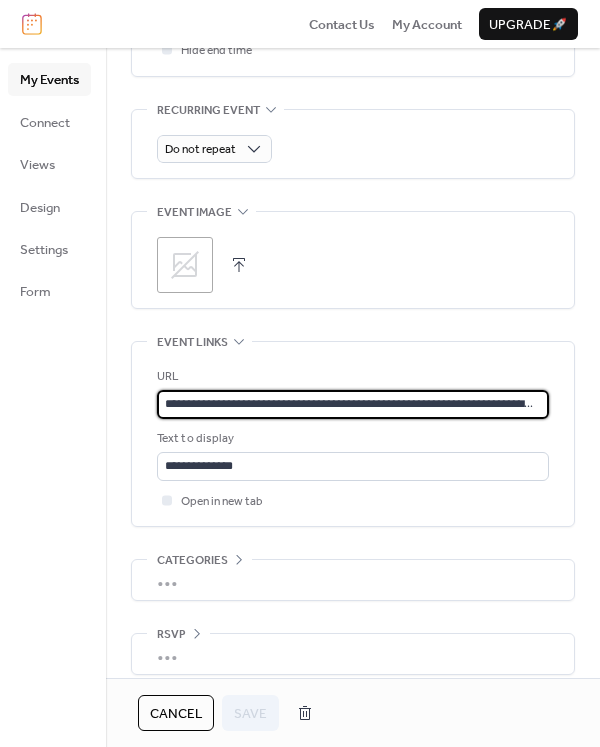 click on "**********" at bounding box center [349, 404] 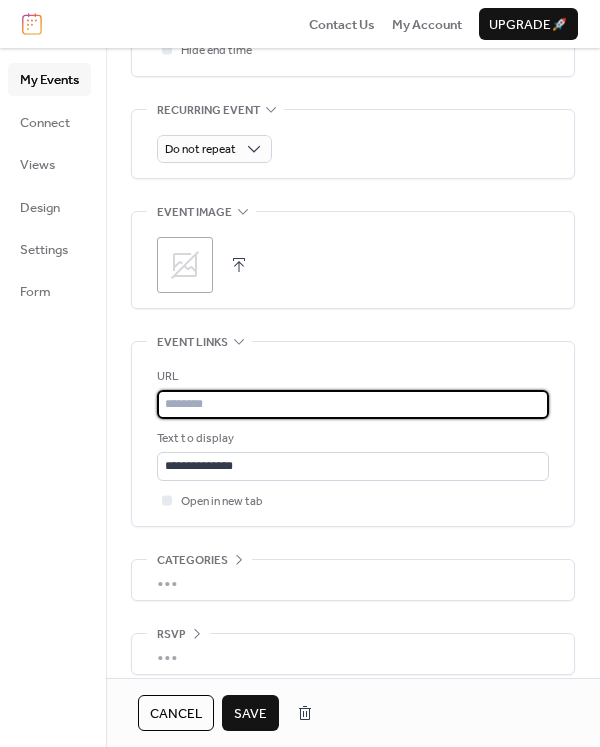 paste on "**********" 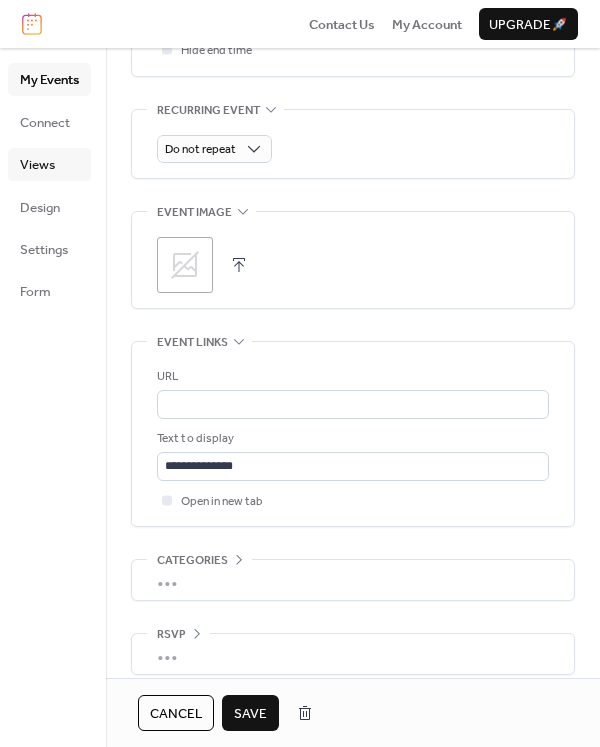 scroll, scrollTop: 0, scrollLeft: 0, axis: both 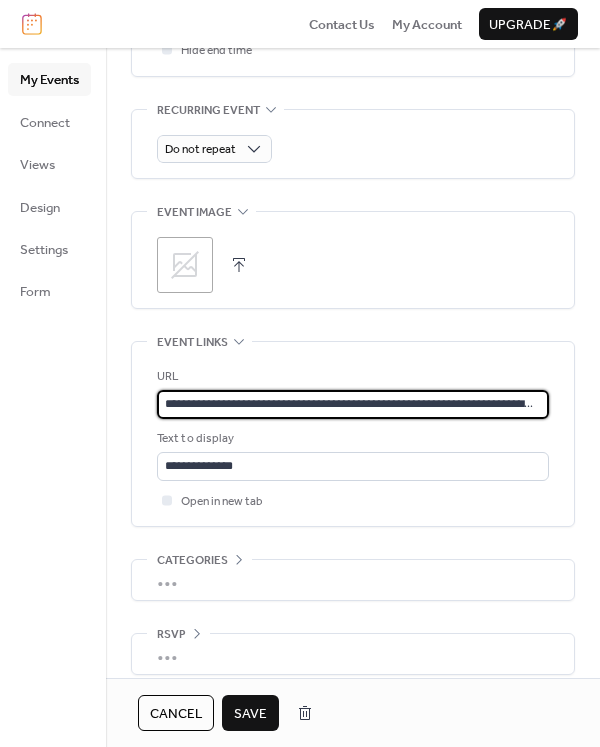 click on "**********" at bounding box center [349, 404] 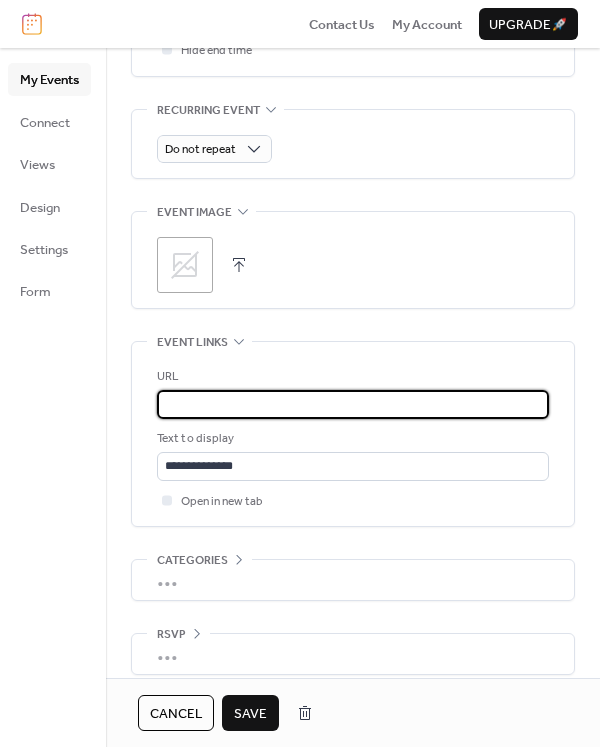 scroll, scrollTop: 0, scrollLeft: 697, axis: horizontal 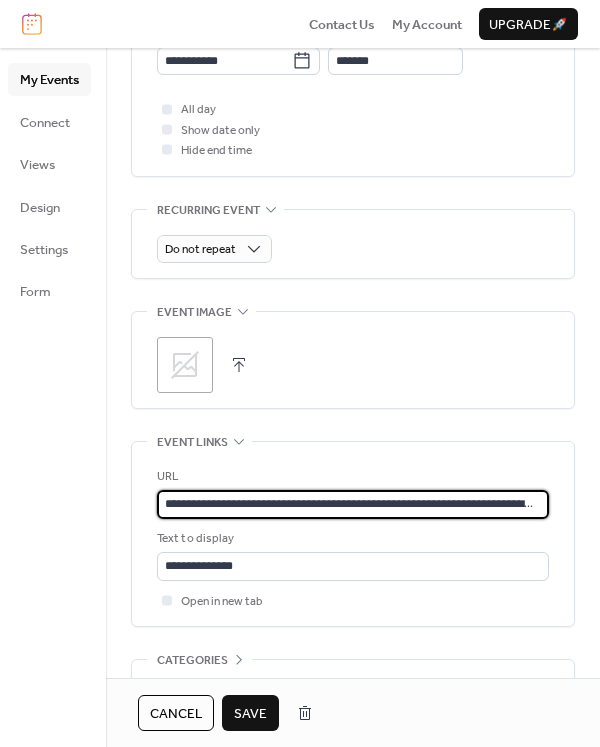 drag, startPoint x: 536, startPoint y: 495, endPoint x: 28, endPoint y: 489, distance: 508.03543 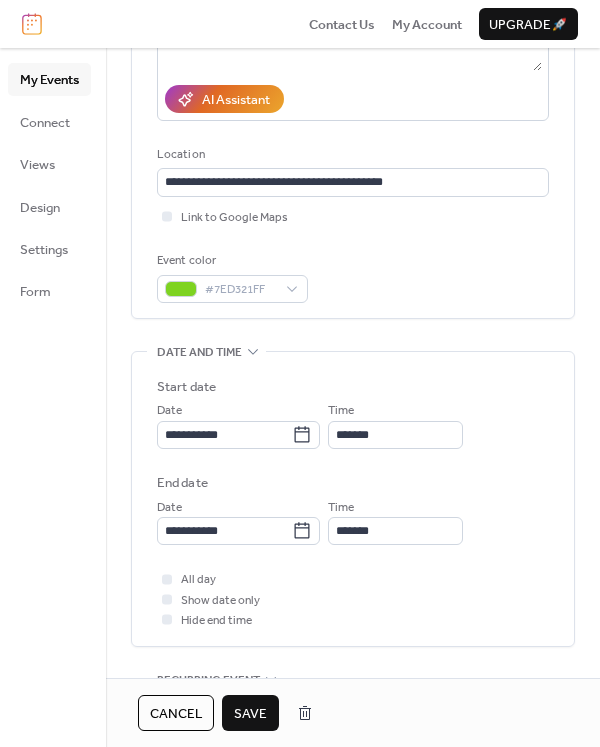 scroll, scrollTop: 317, scrollLeft: 0, axis: vertical 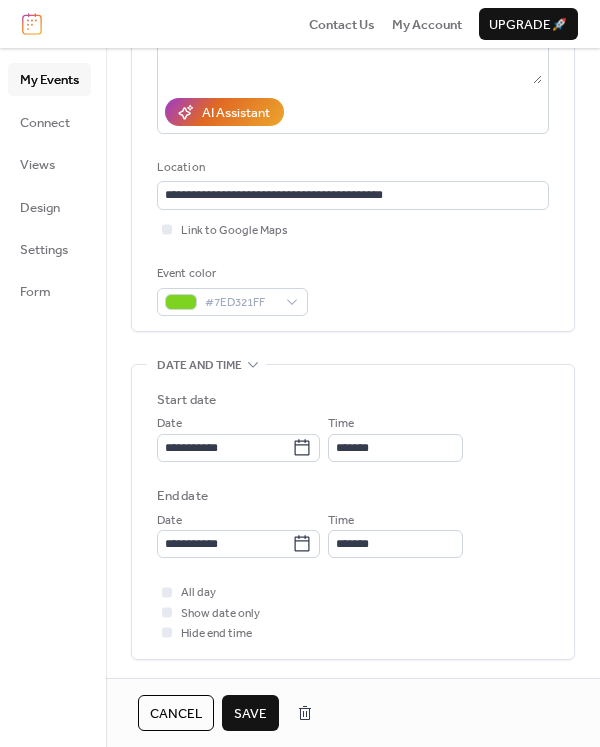 click on "Save" at bounding box center (250, 714) 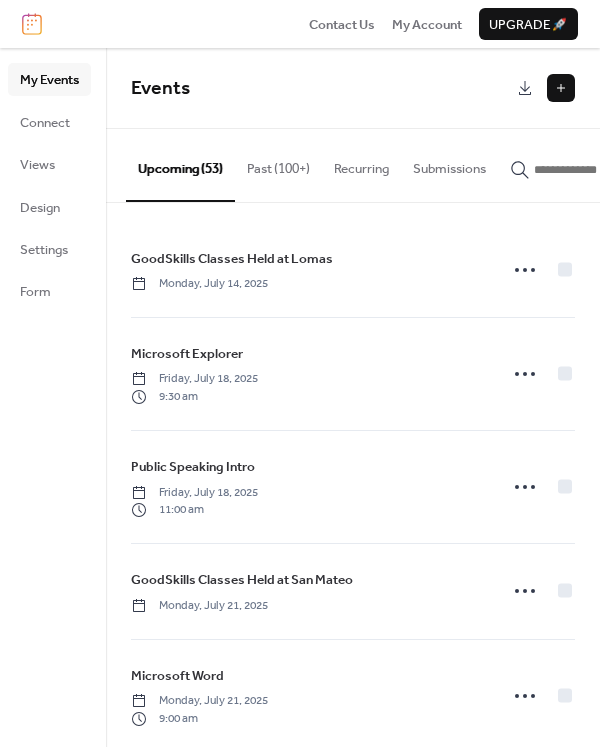 click at bounding box center [561, 88] 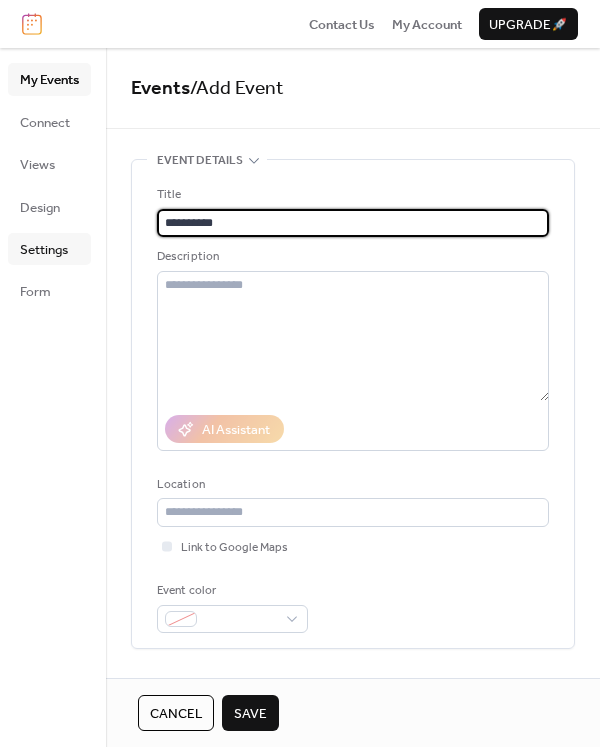 type on "**********" 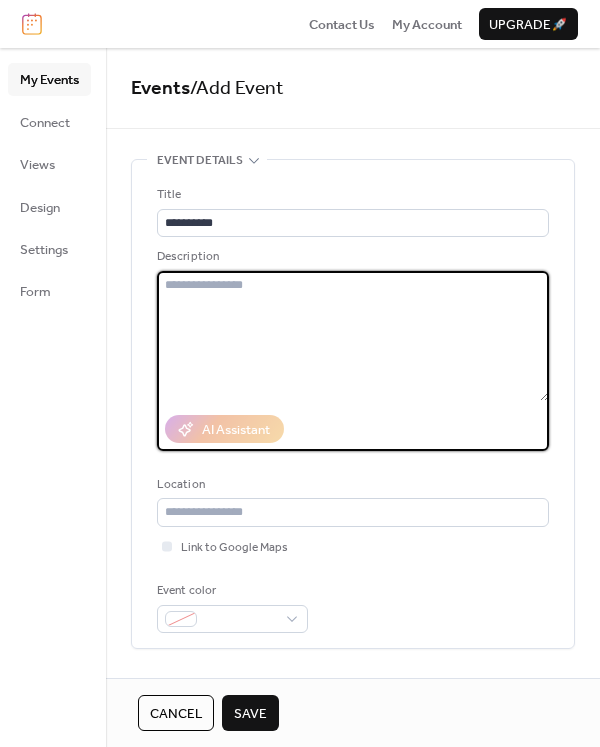 click at bounding box center [353, 336] 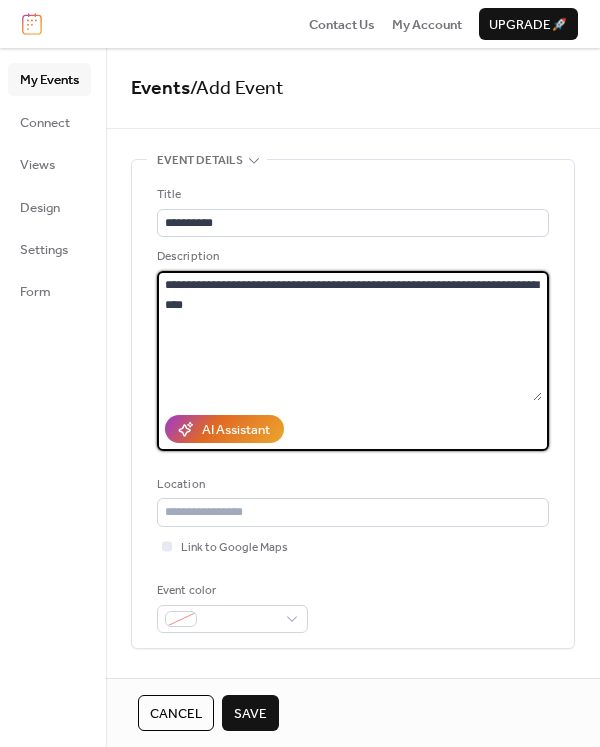 scroll, scrollTop: 100, scrollLeft: 0, axis: vertical 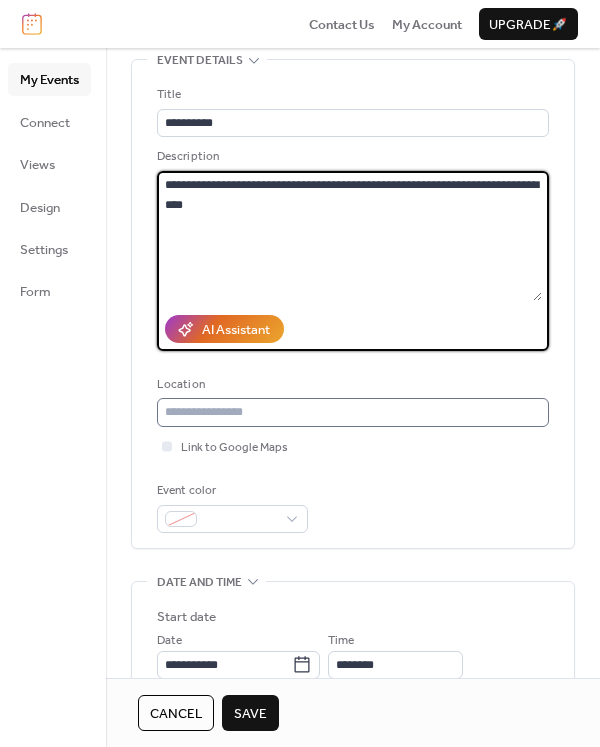 type on "**********" 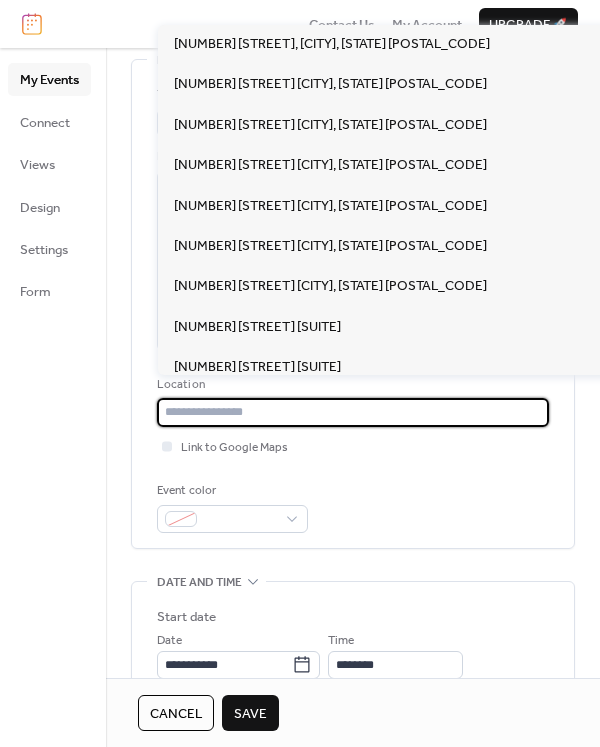 click at bounding box center (353, 412) 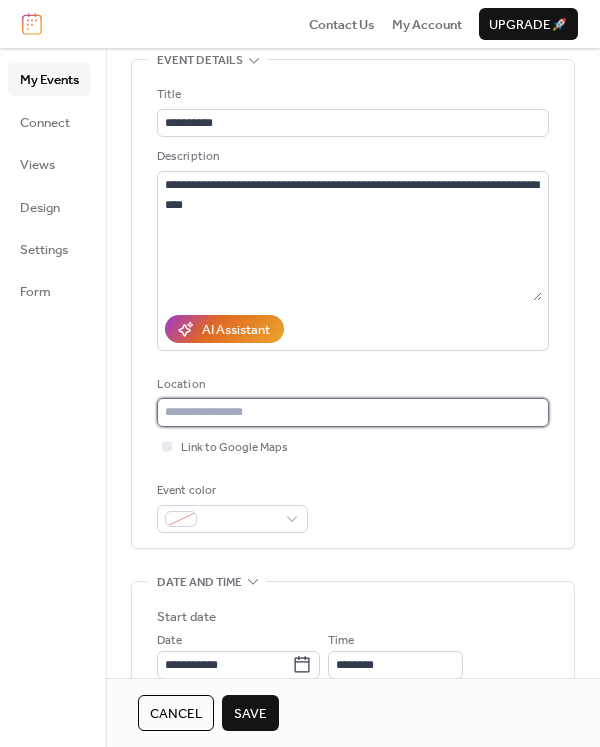 click at bounding box center (353, 412) 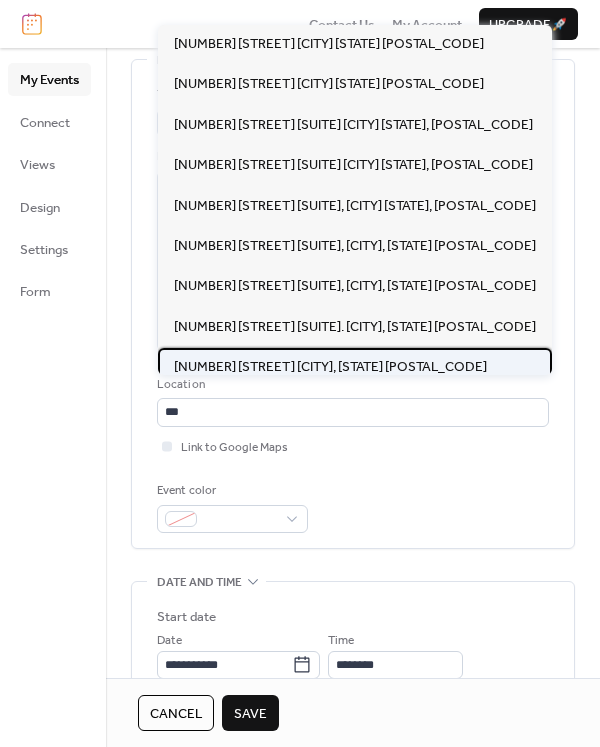 click on "6001 Lomas Blvd NE, Albuquerque, NM 87110" at bounding box center [330, 367] 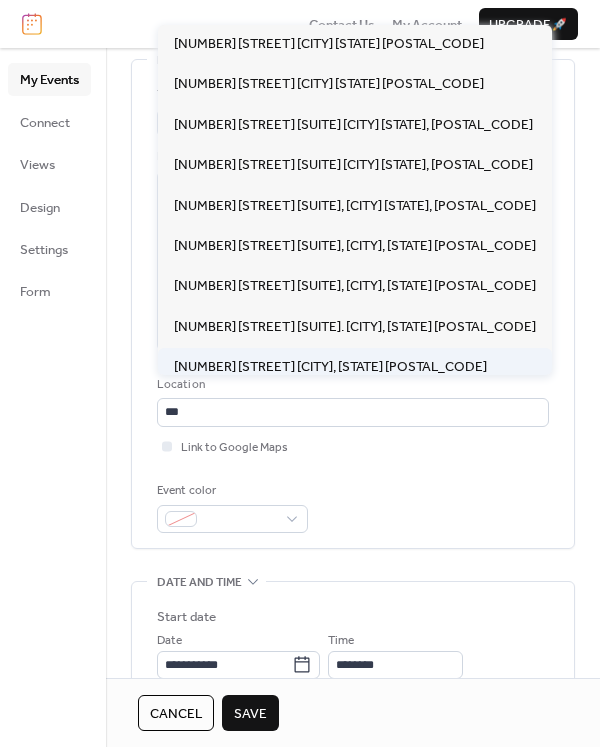 type on "**********" 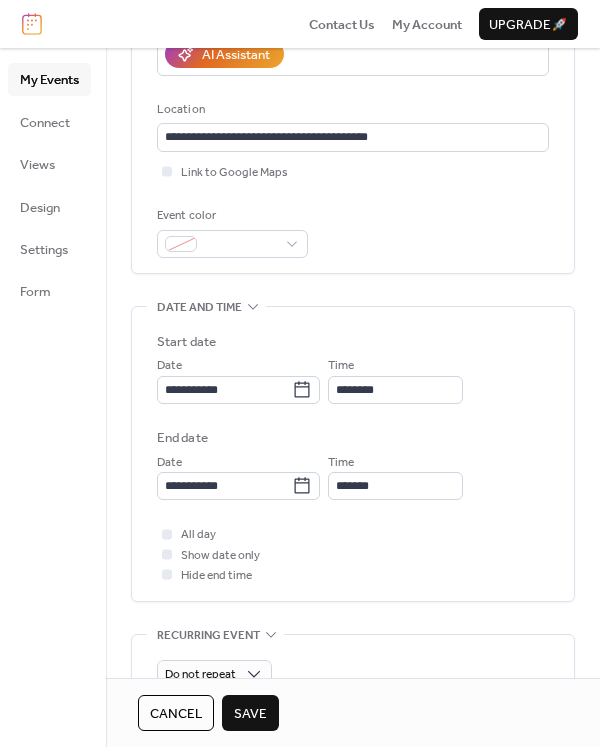 scroll, scrollTop: 400, scrollLeft: 0, axis: vertical 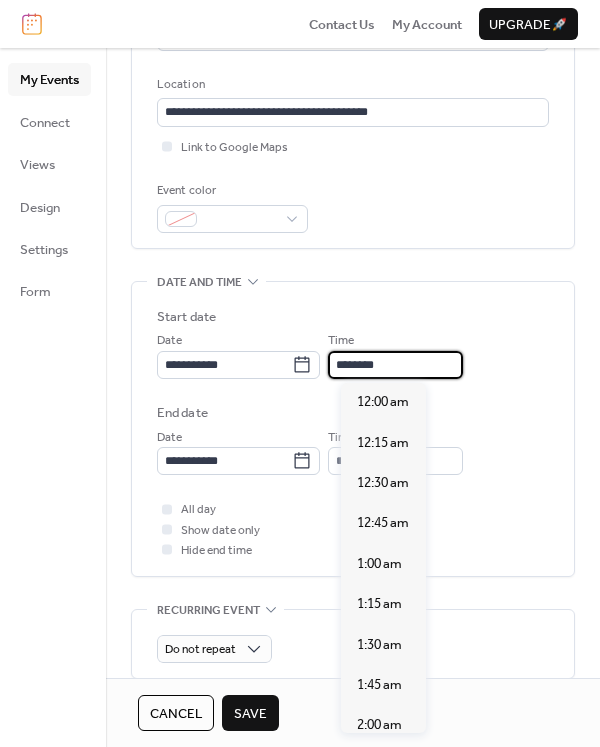 click on "********" at bounding box center [395, 365] 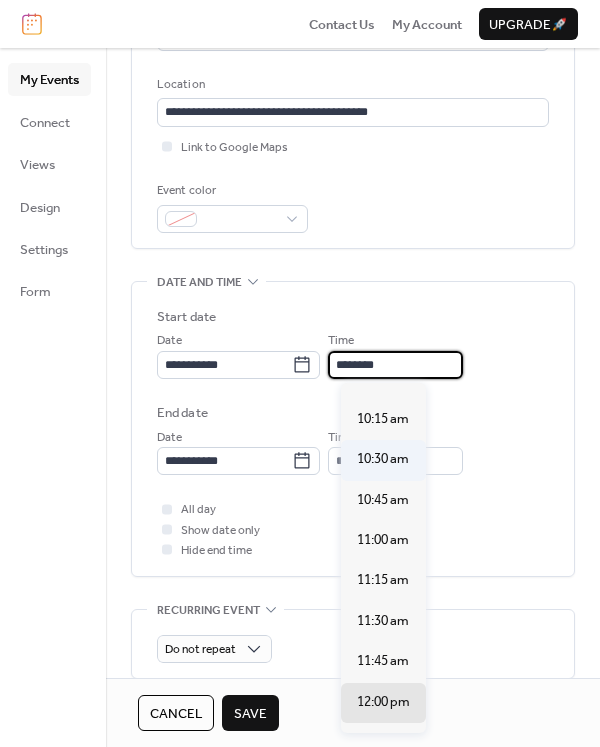 scroll, scrollTop: 1540, scrollLeft: 0, axis: vertical 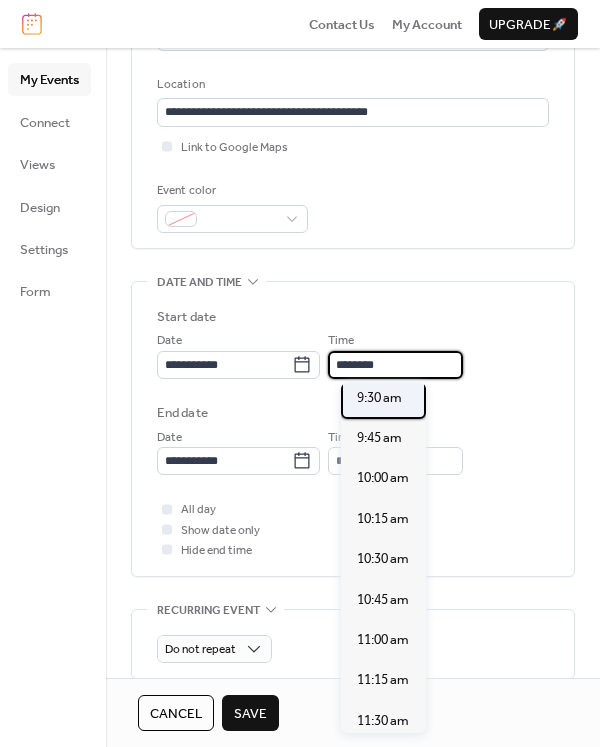 click on "9:30 am" at bounding box center (379, 398) 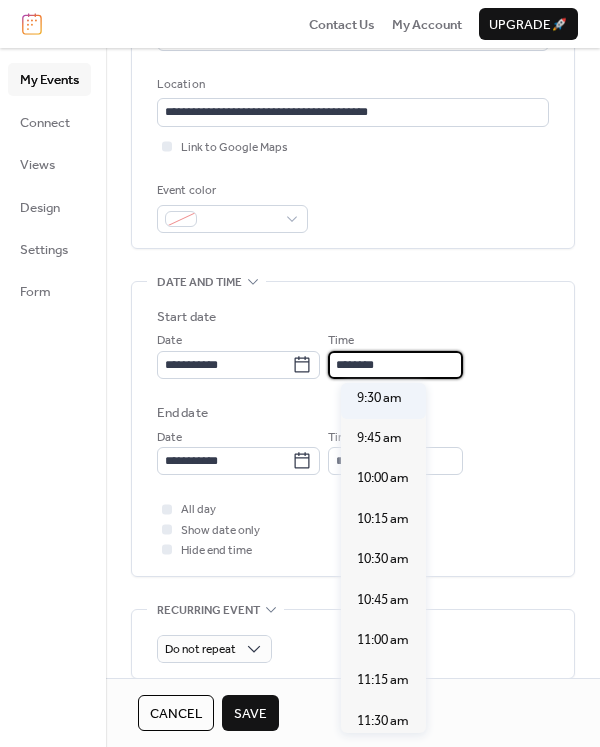 type on "*******" 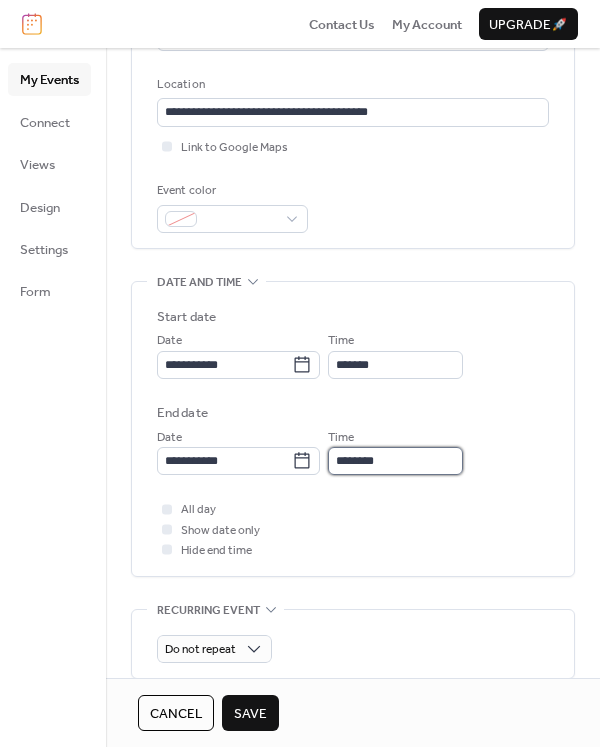 click on "********" at bounding box center (395, 461) 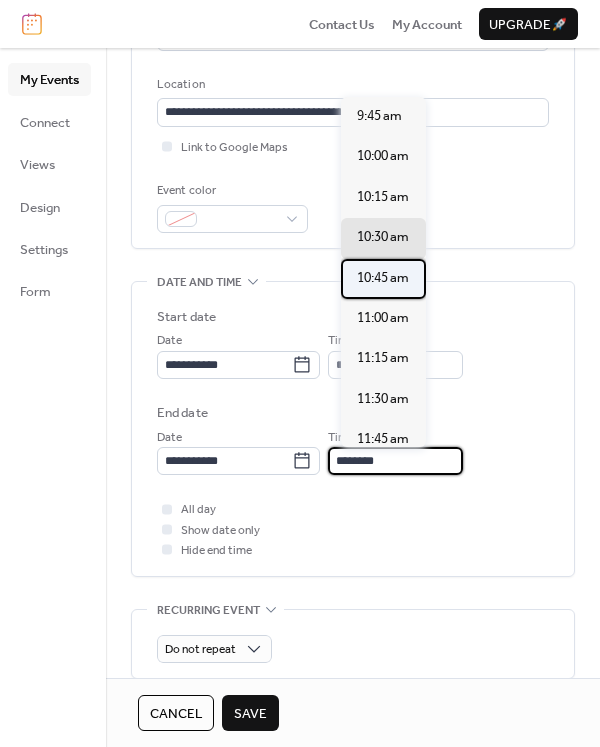 click on "10:45 am" at bounding box center (383, 278) 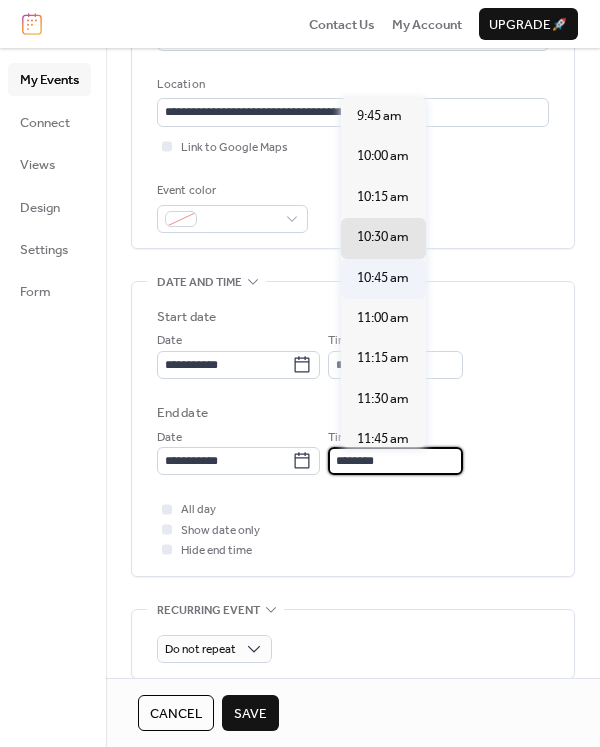 type on "********" 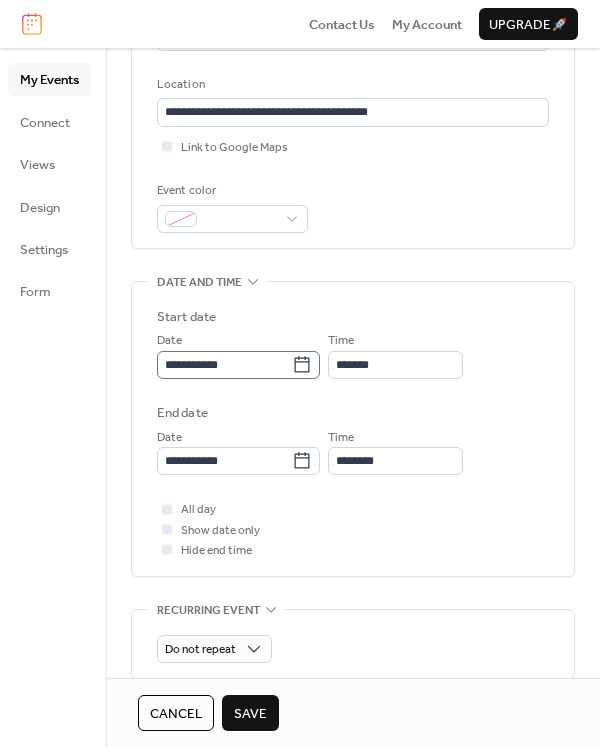 click on "**********" at bounding box center [238, 365] 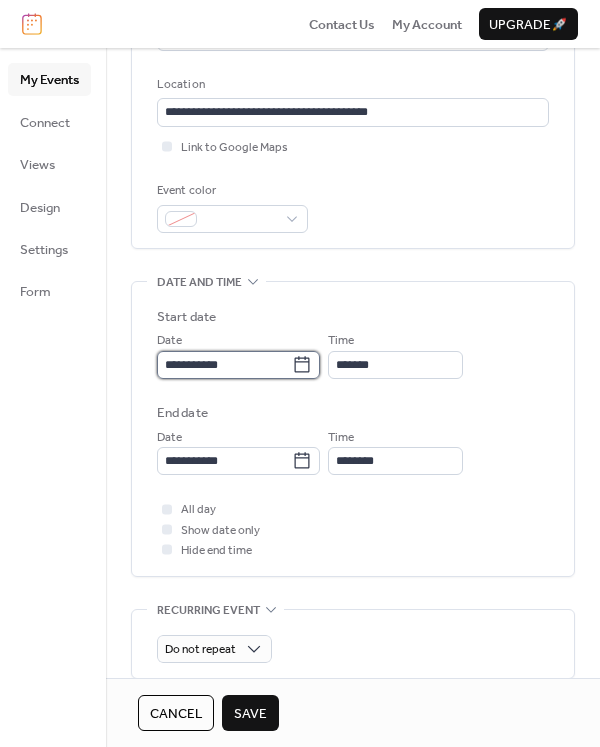 click on "**********" at bounding box center [224, 365] 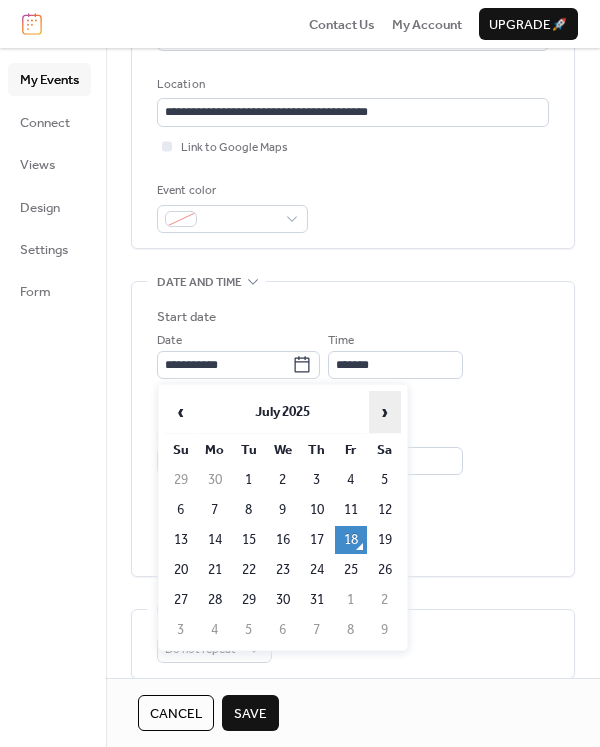 click on "›" at bounding box center [385, 412] 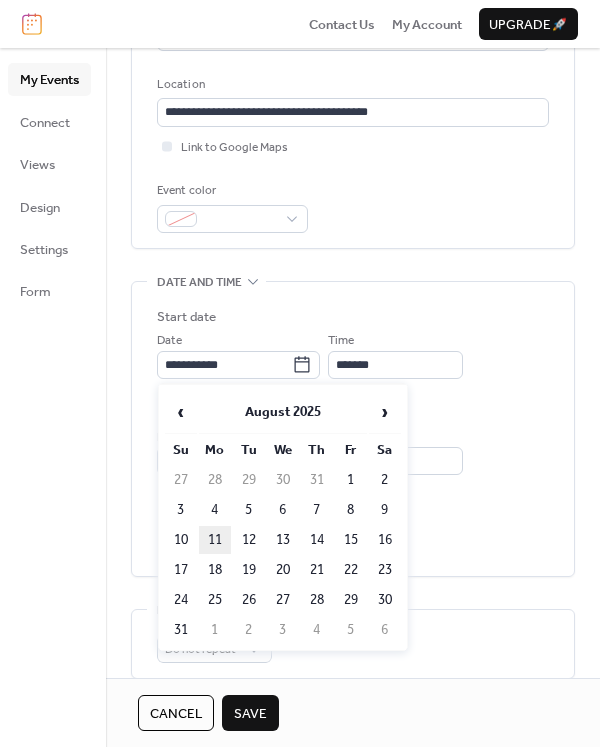click on "11" at bounding box center [215, 540] 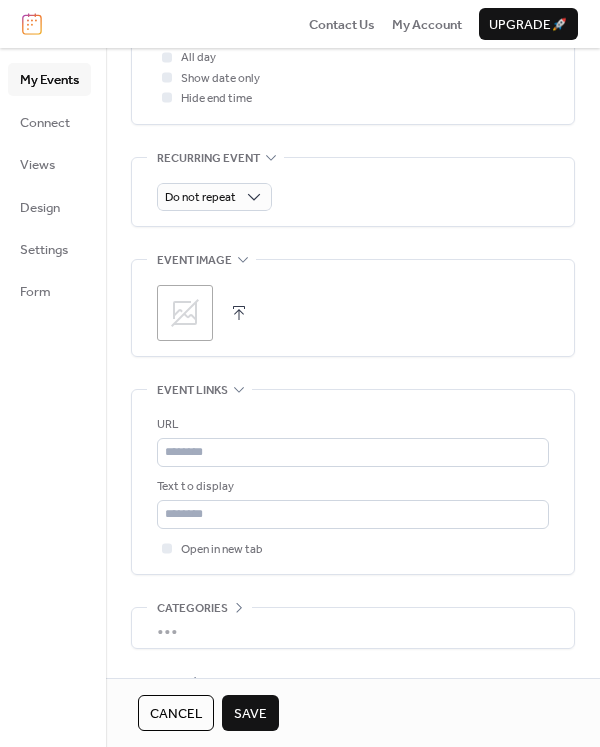 scroll, scrollTop: 900, scrollLeft: 0, axis: vertical 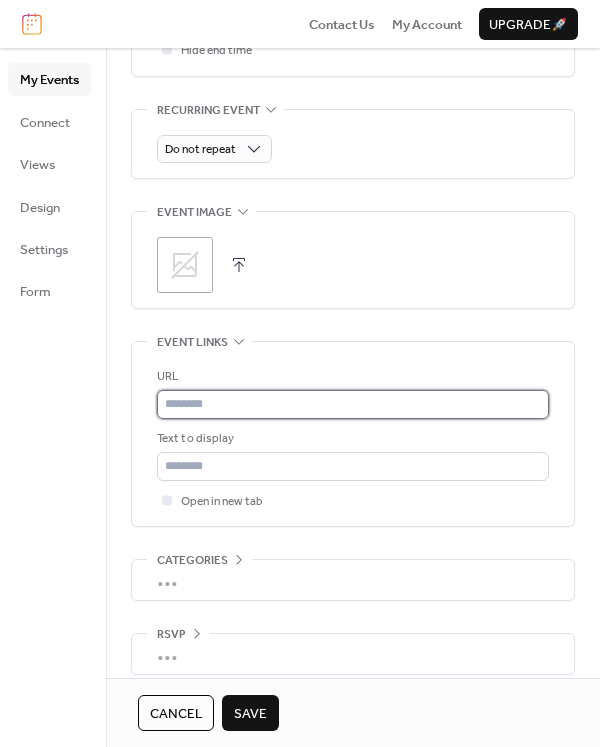 click at bounding box center (353, 404) 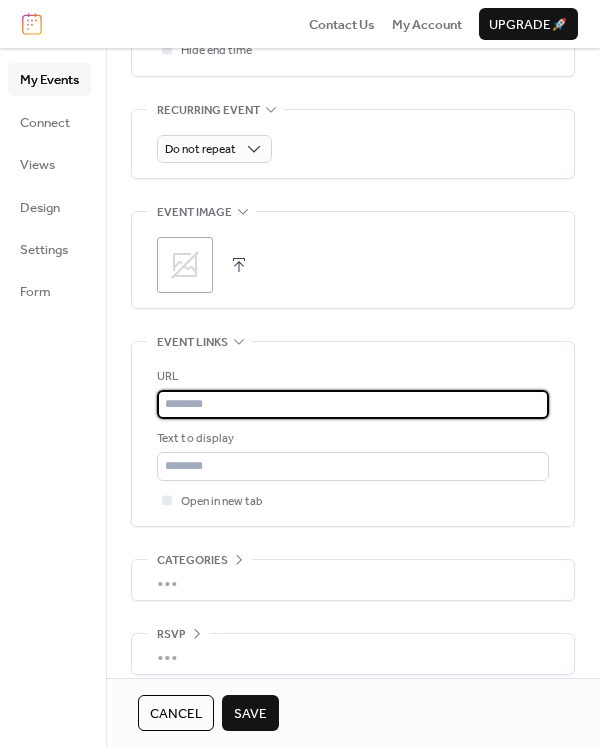paste on "**********" 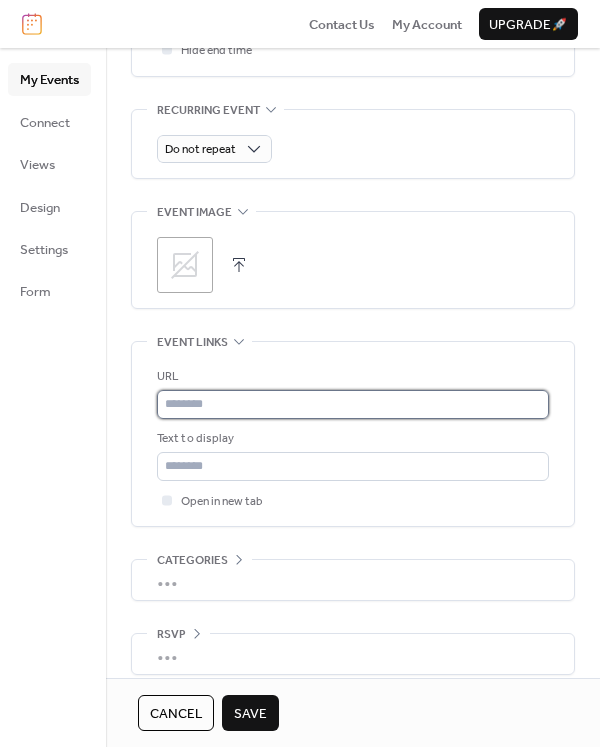 click at bounding box center [349, 404] 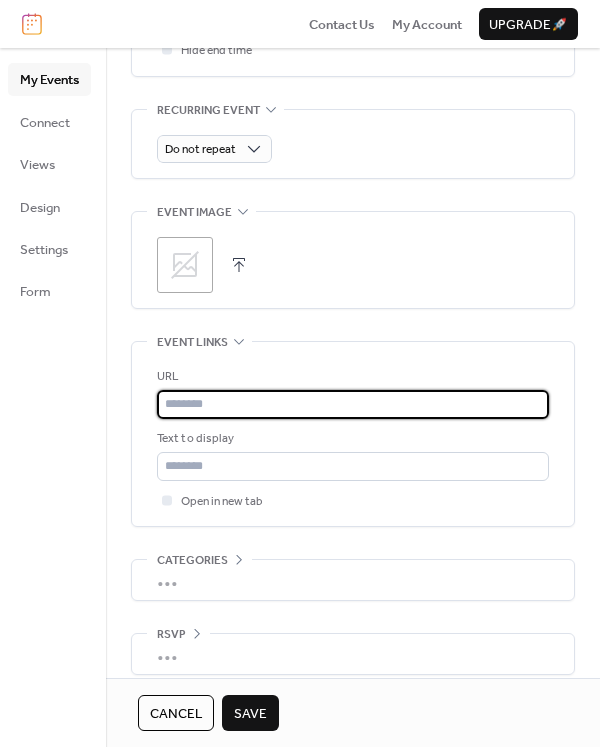 paste on "**********" 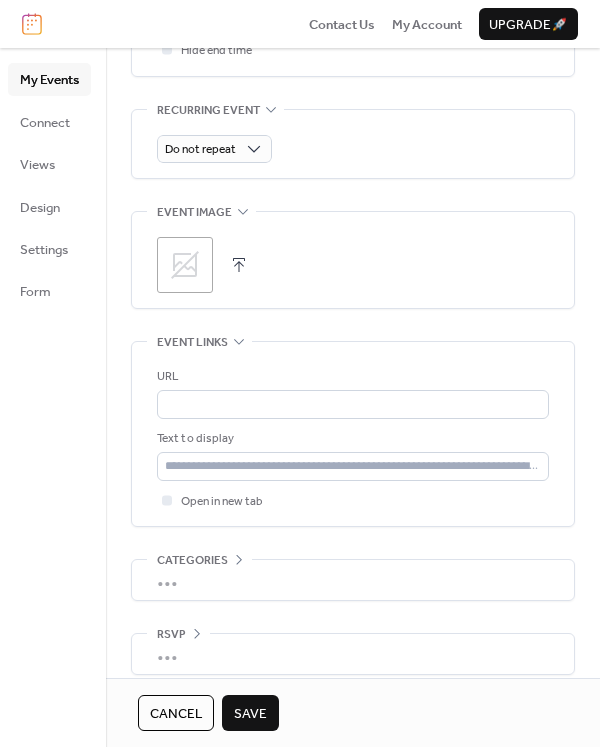 scroll, scrollTop: 0, scrollLeft: 0, axis: both 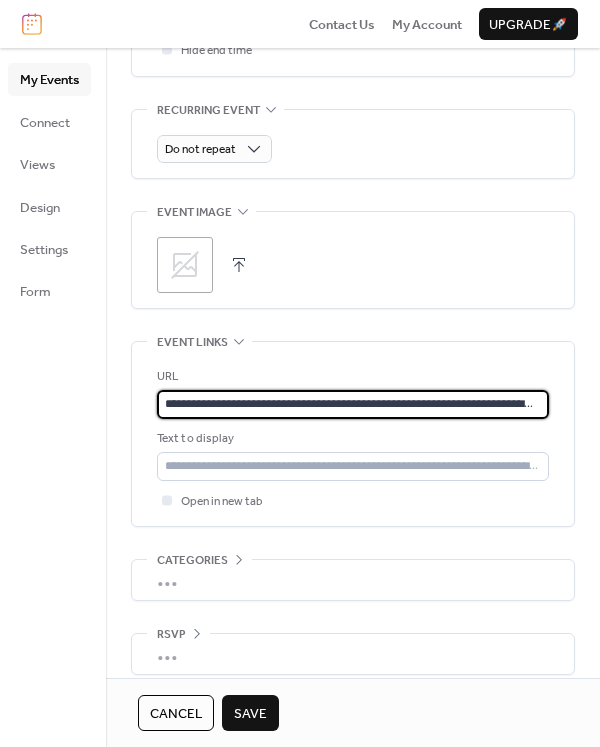 click on "**********" at bounding box center (349, 404) 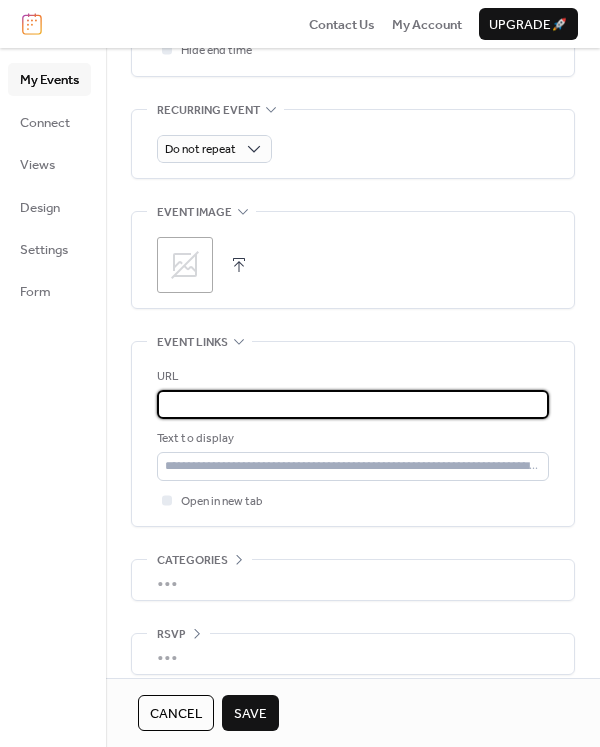 scroll, scrollTop: 0, scrollLeft: 697, axis: horizontal 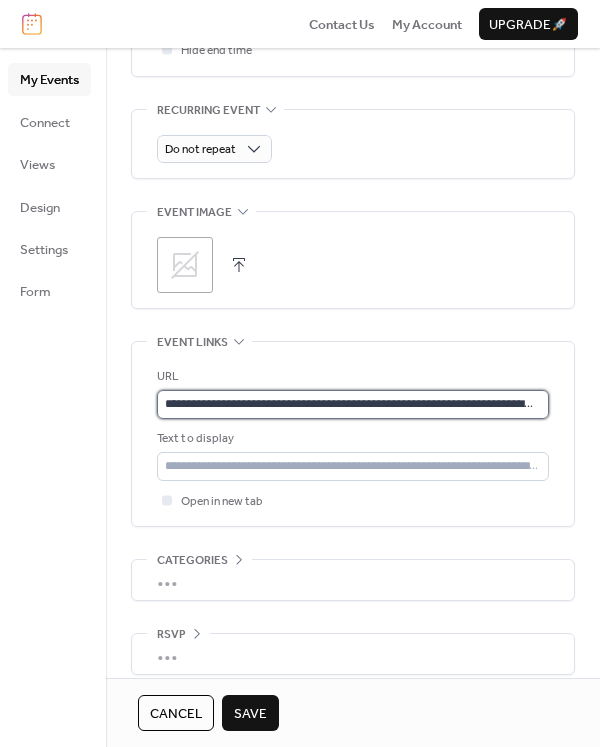 click on "**********" at bounding box center (349, 404) 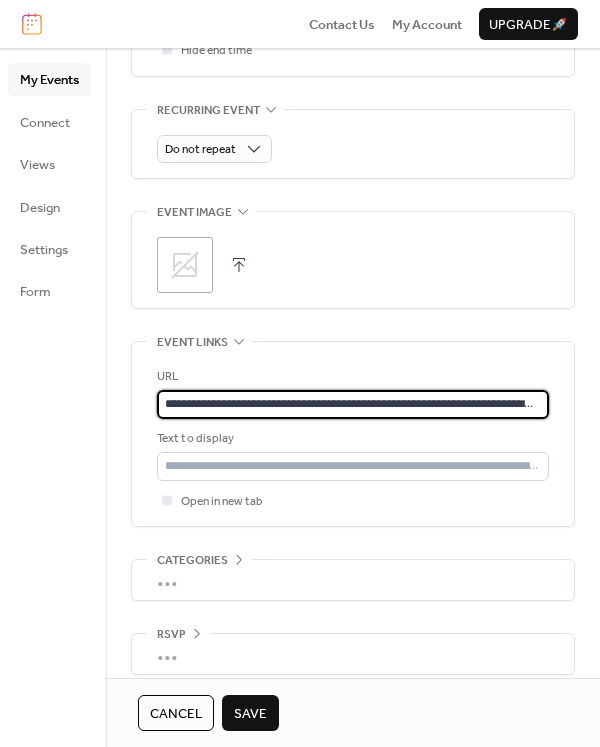 click on "**********" at bounding box center [349, 404] 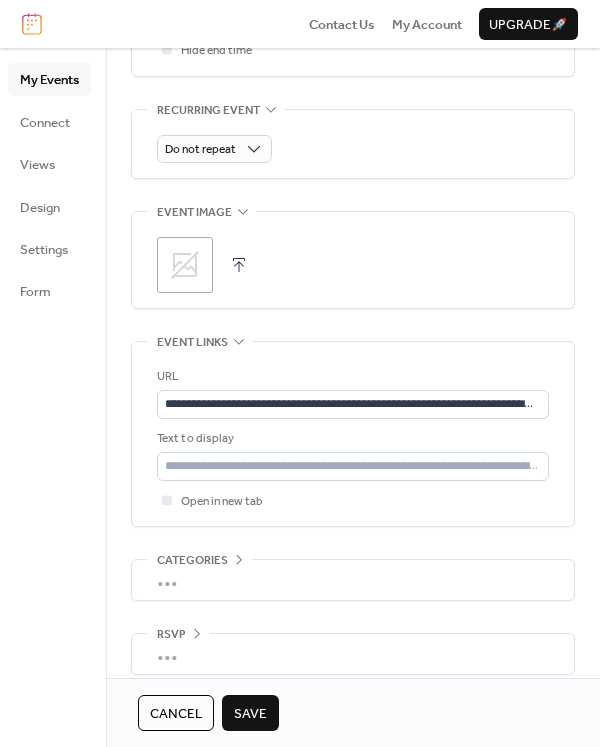 click on "Save" at bounding box center (250, 714) 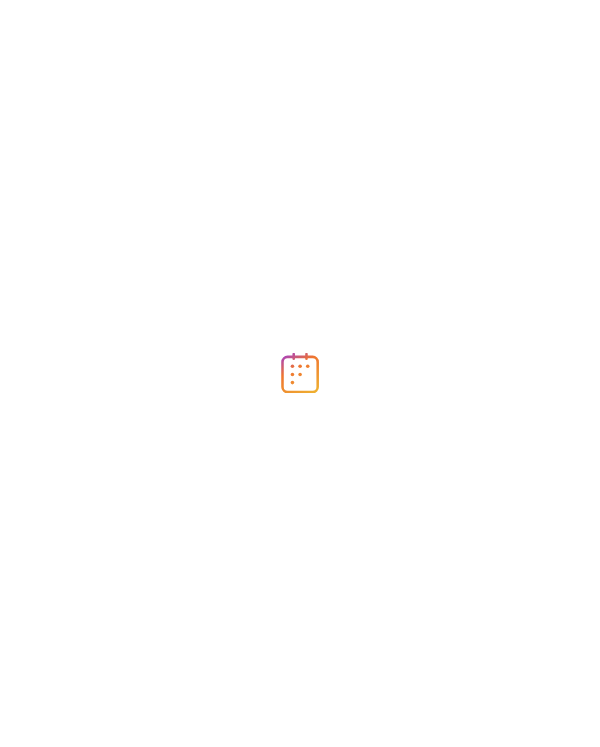 scroll, scrollTop: 0, scrollLeft: 0, axis: both 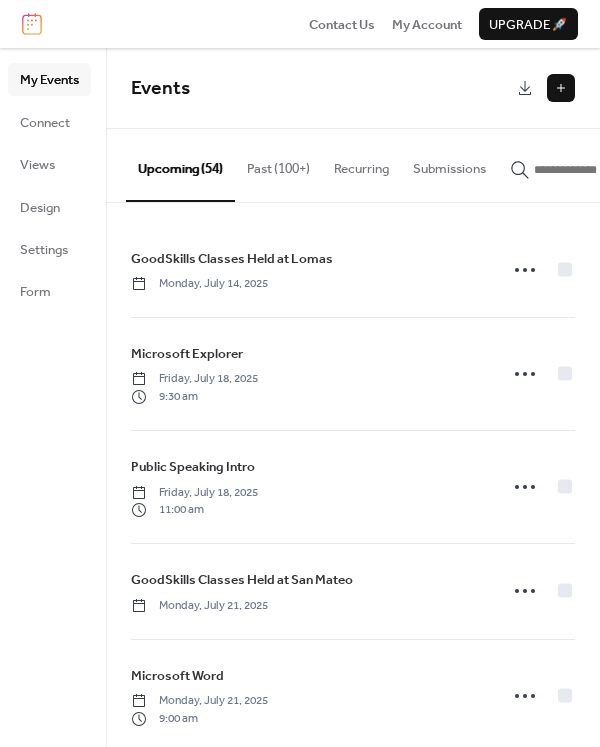 click at bounding box center [594, 170] 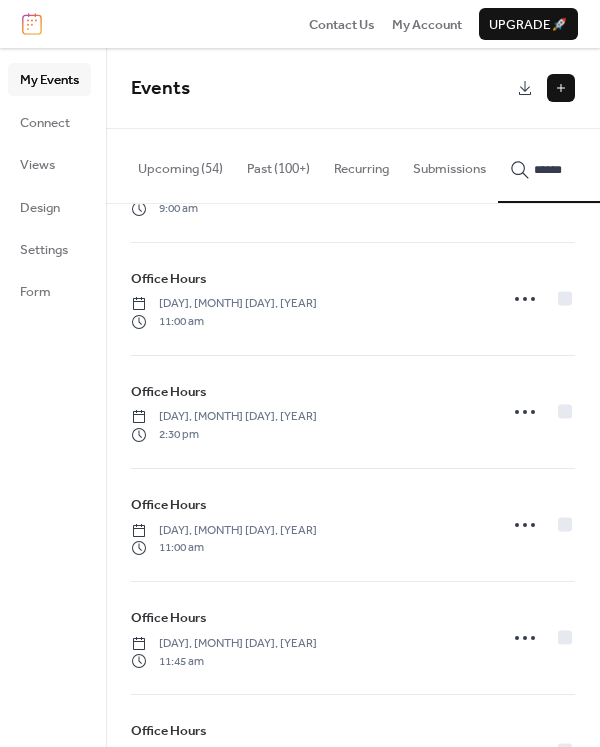 scroll, scrollTop: 181, scrollLeft: 0, axis: vertical 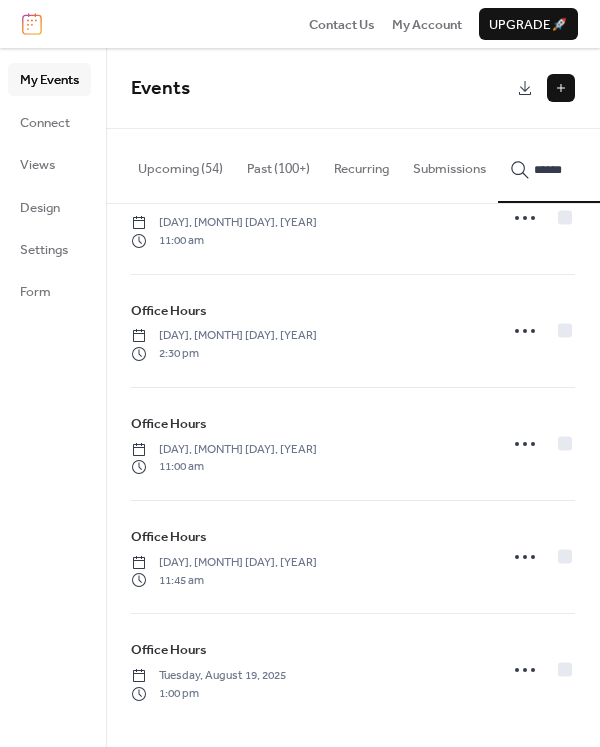 type on "******" 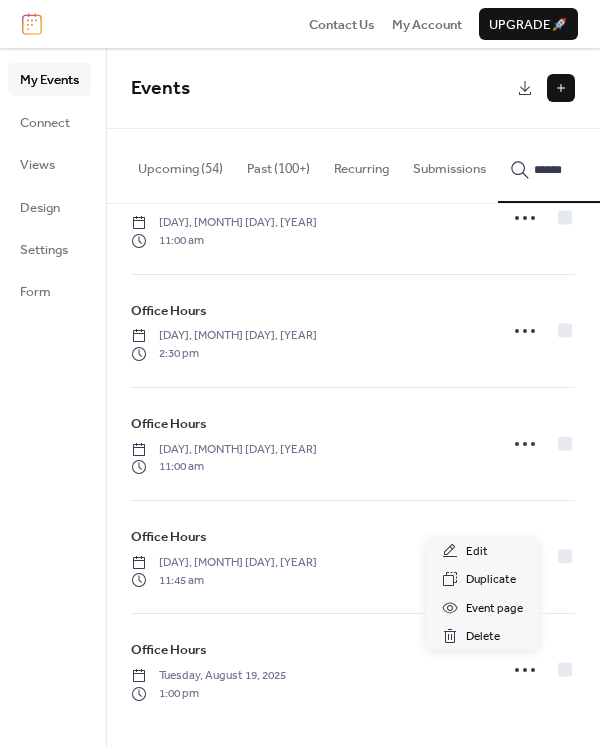 click 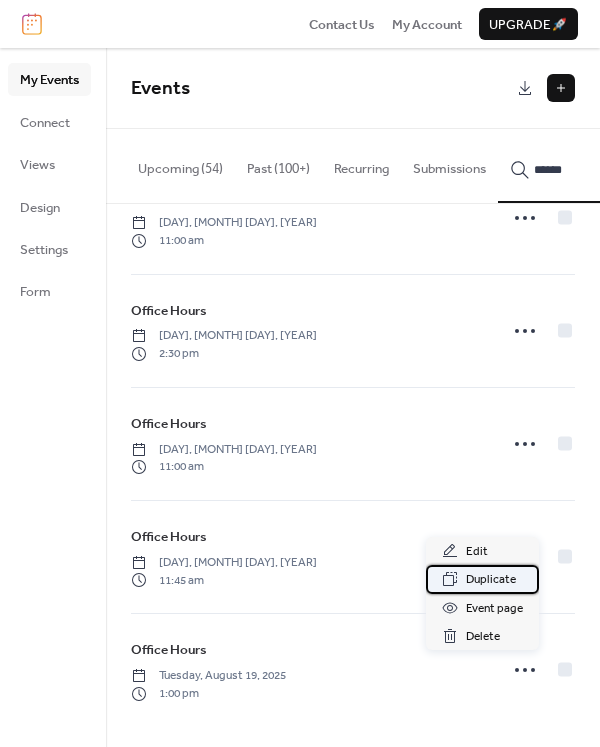 click on "Duplicate" at bounding box center (491, 580) 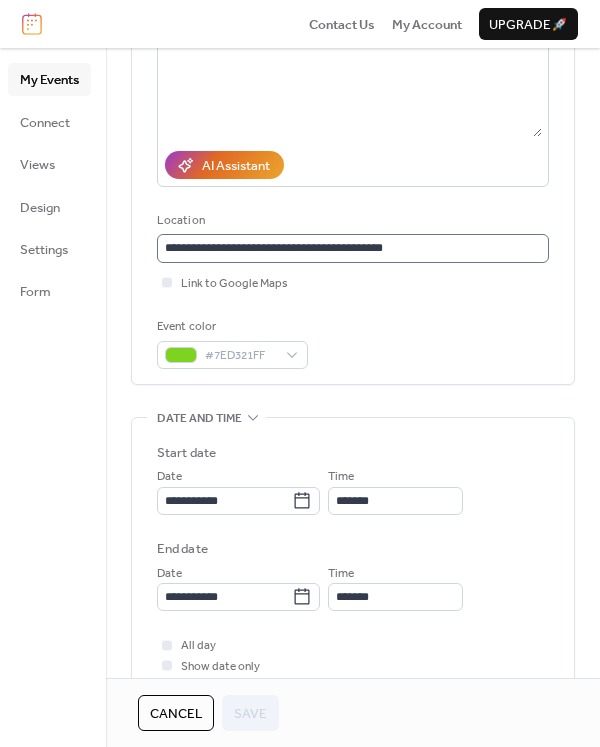 scroll, scrollTop: 400, scrollLeft: 0, axis: vertical 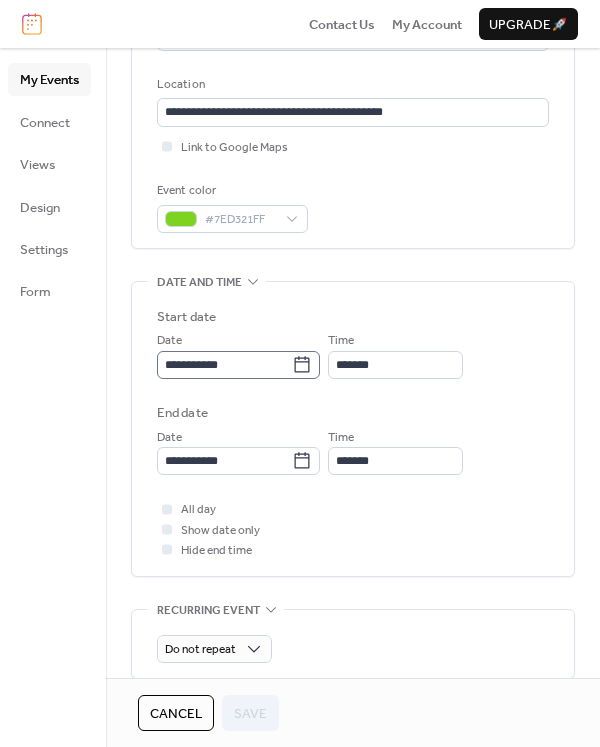 click 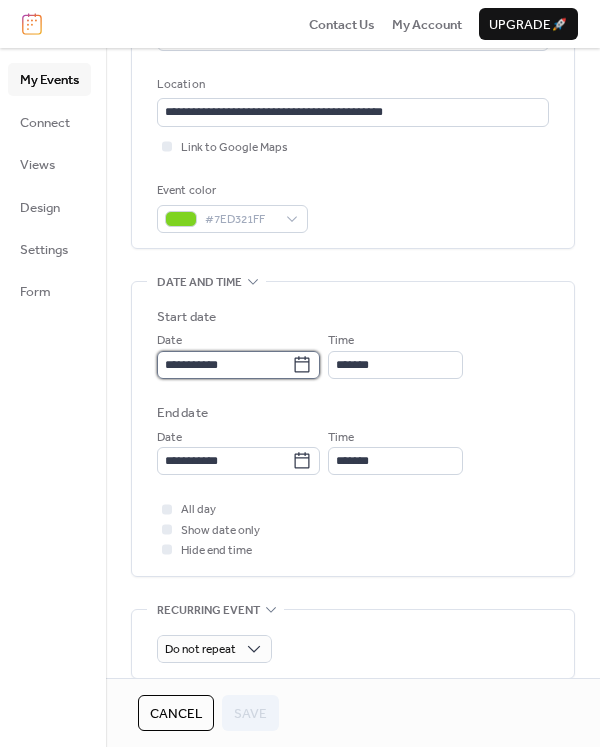 click on "**********" at bounding box center [224, 365] 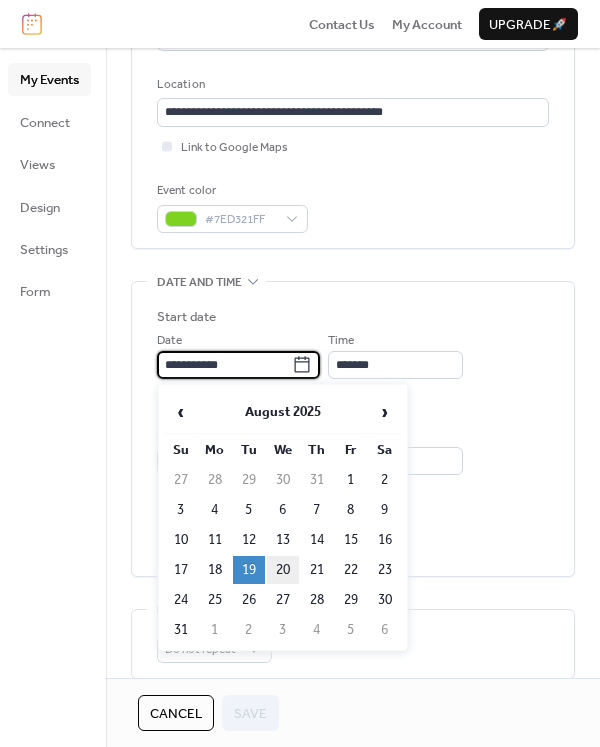 click on "20" at bounding box center [283, 570] 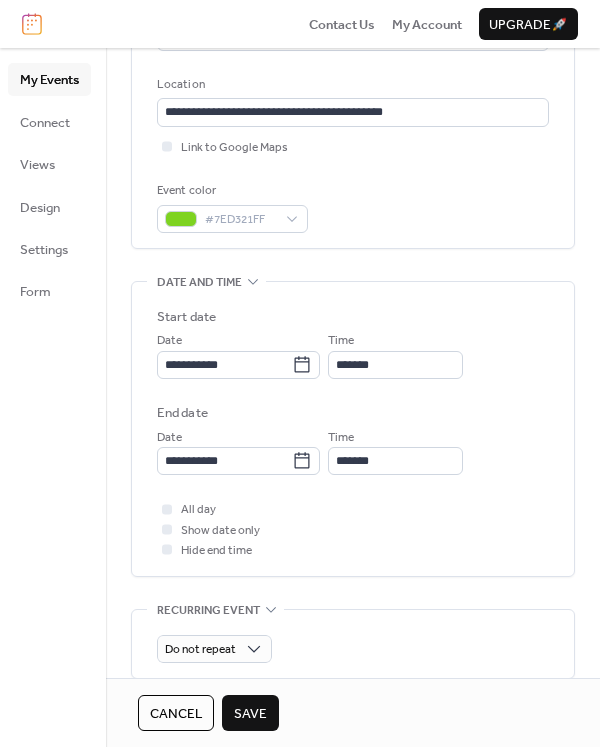 click on "Save" at bounding box center (250, 713) 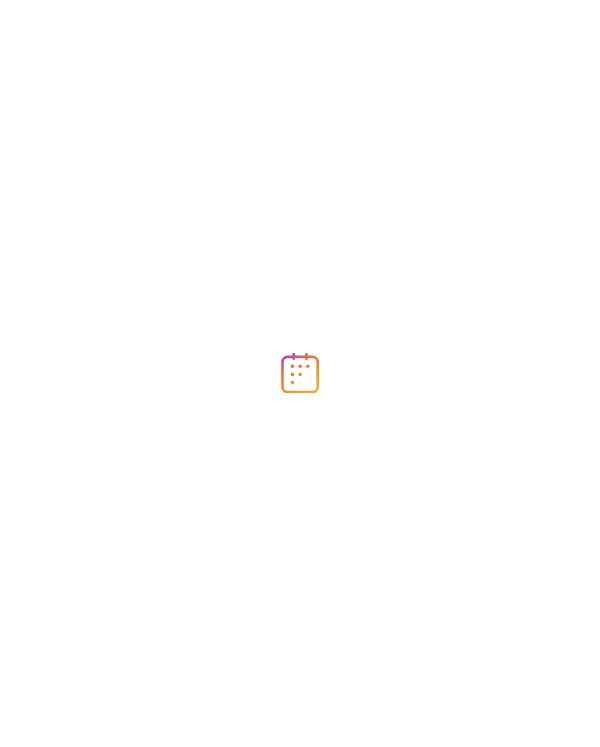 scroll, scrollTop: 0, scrollLeft: 0, axis: both 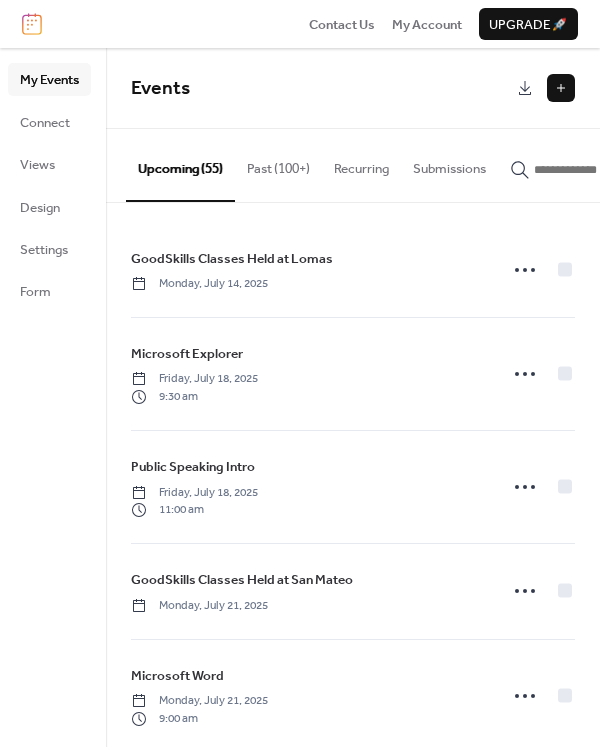 click at bounding box center (561, 88) 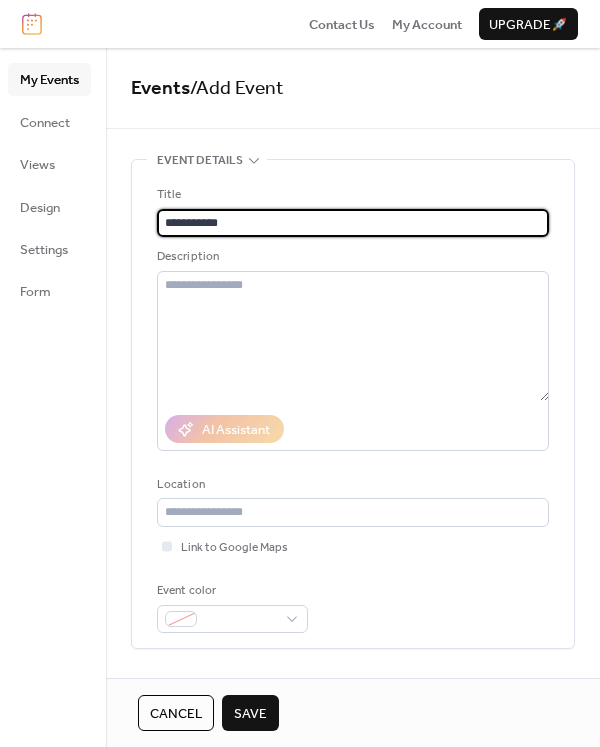 type on "**********" 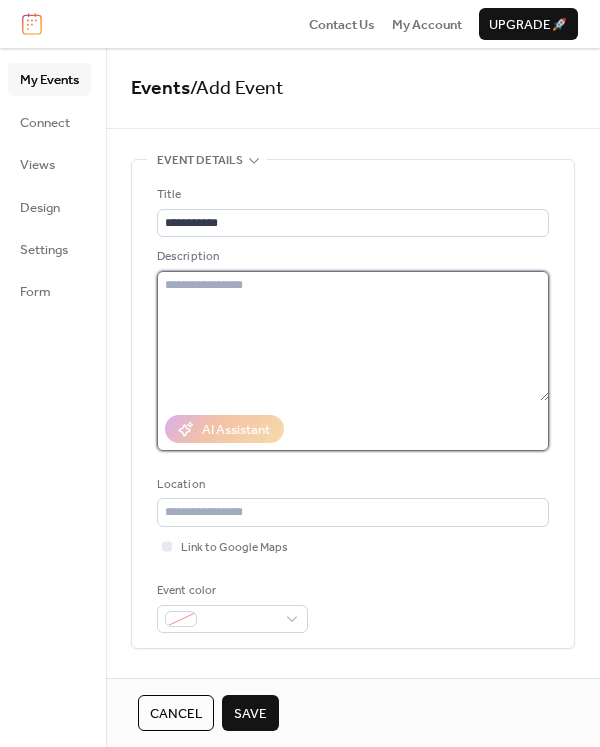 click at bounding box center (353, 336) 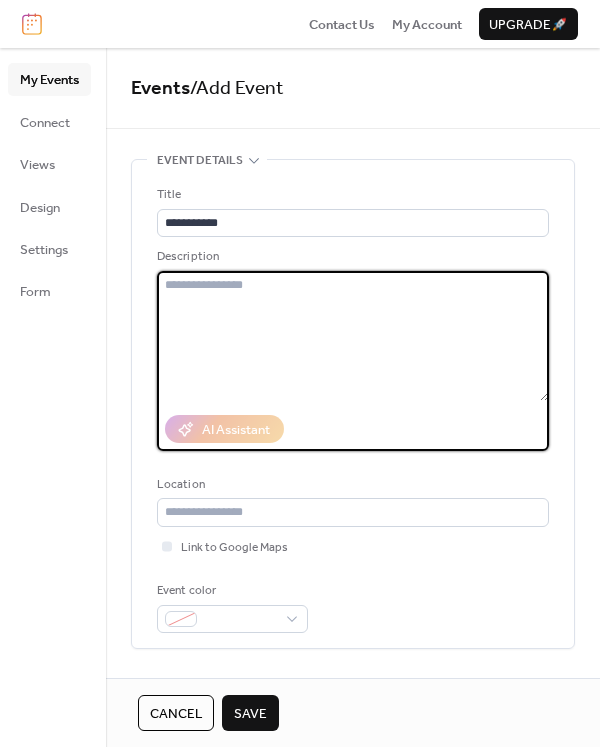 paste on "**********" 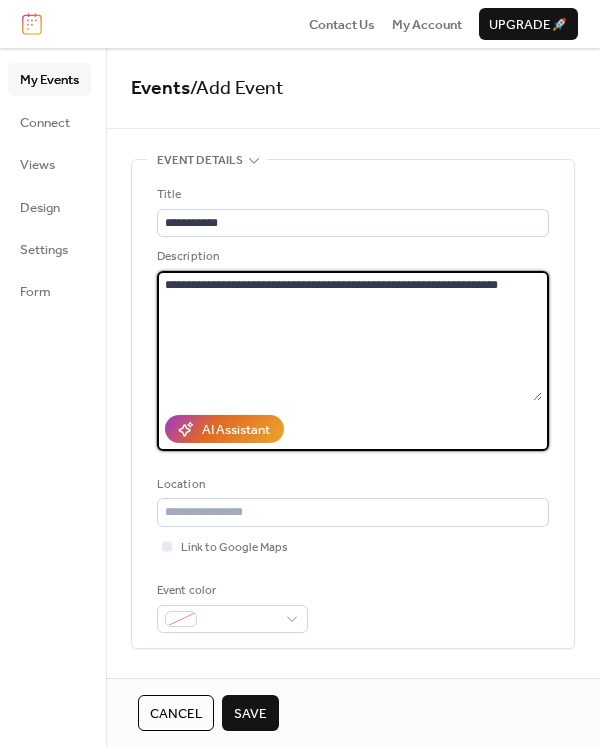 type on "**********" 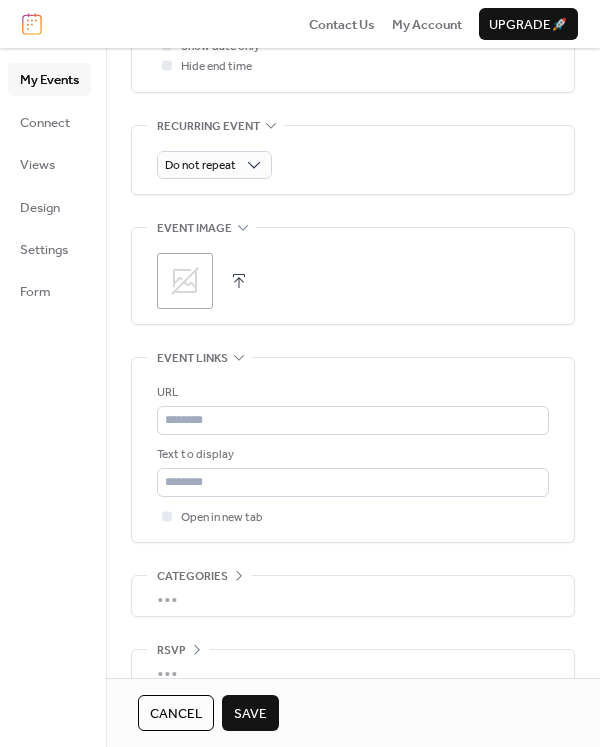 scroll, scrollTop: 900, scrollLeft: 0, axis: vertical 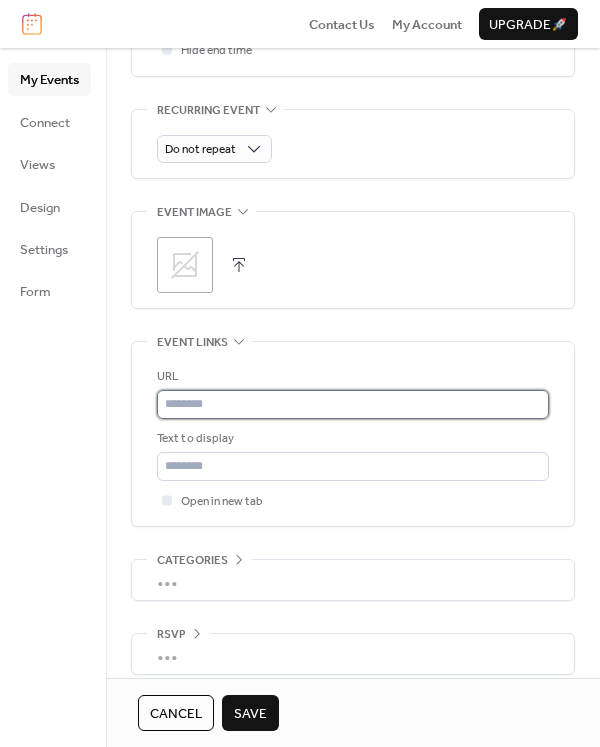 click at bounding box center (353, 404) 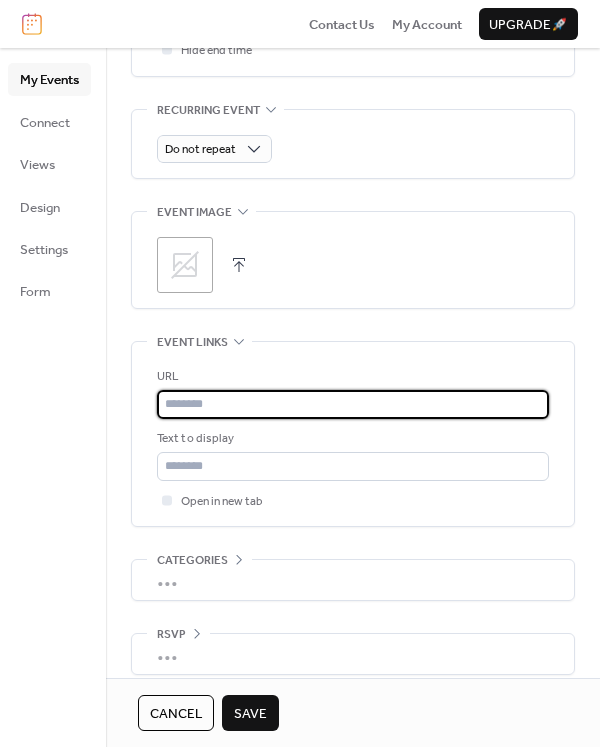 paste on "**********" 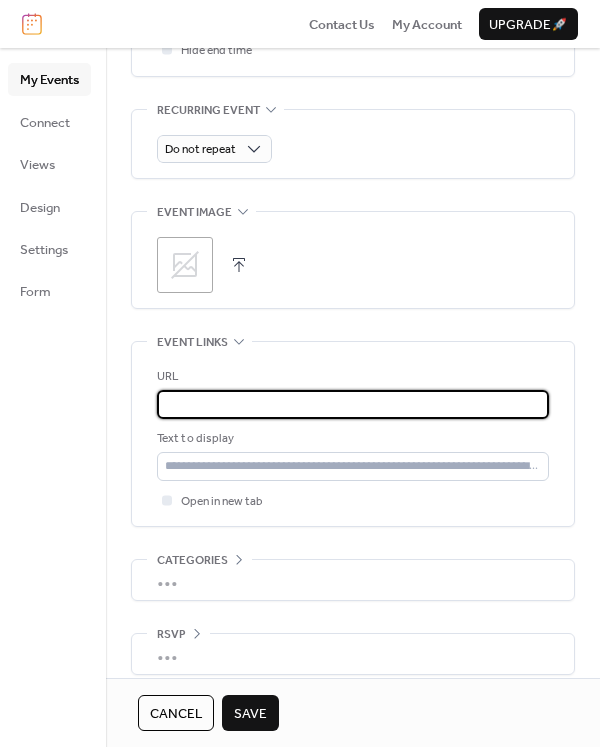 scroll, scrollTop: 0, scrollLeft: 849, axis: horizontal 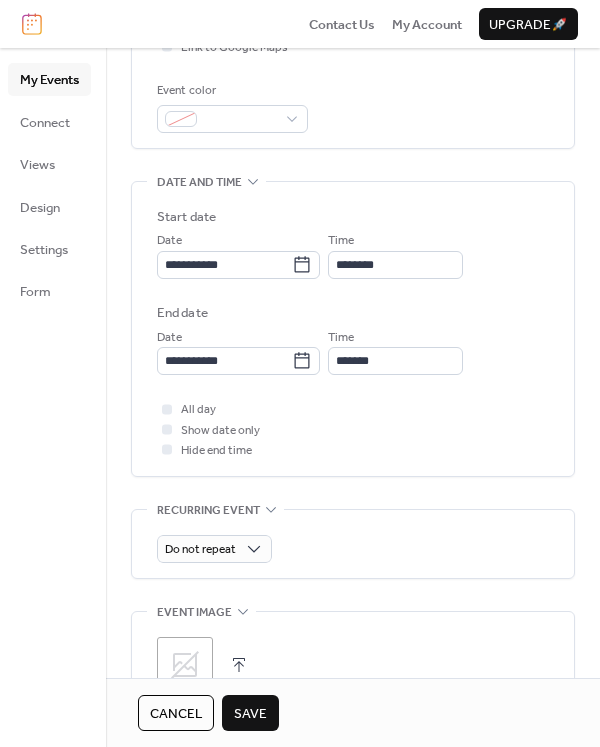 type on "**********" 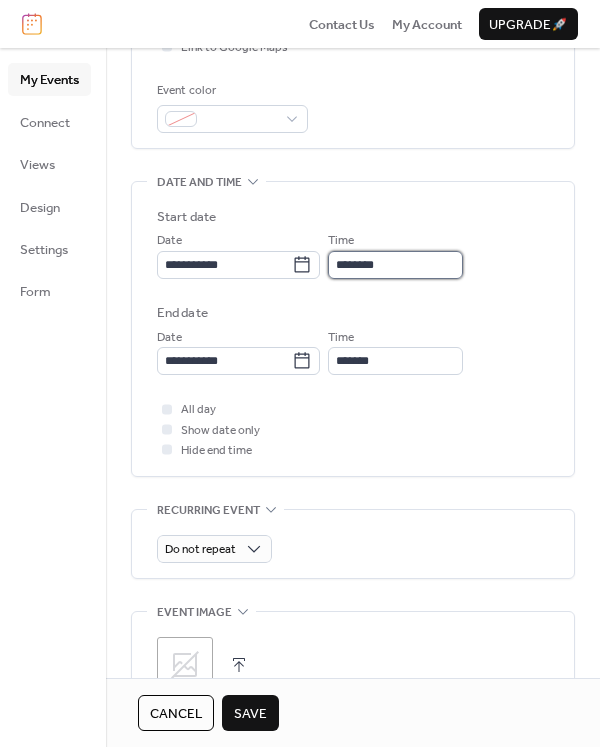 click on "********" at bounding box center (395, 265) 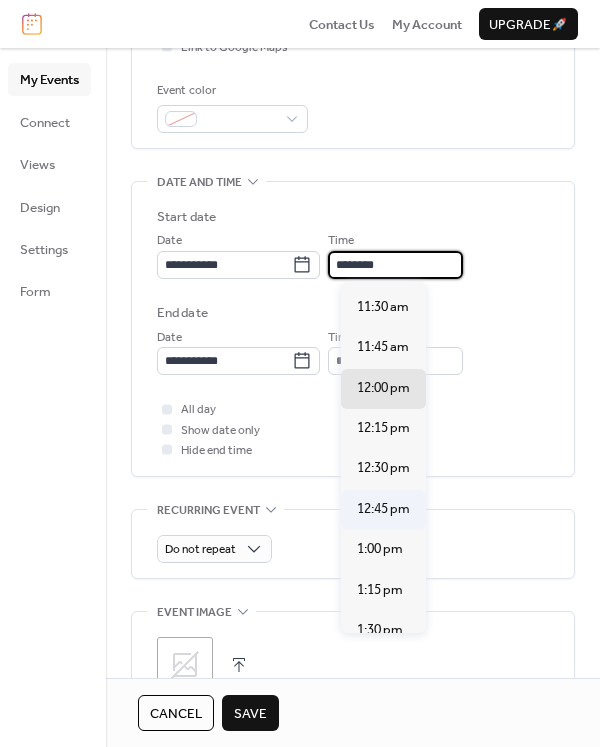 scroll, scrollTop: 1740, scrollLeft: 0, axis: vertical 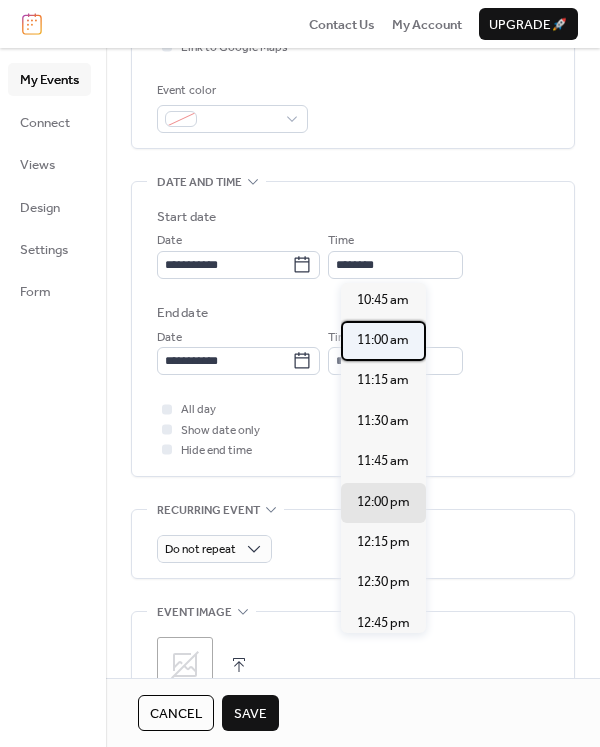 click on "11:00 am" at bounding box center (383, 340) 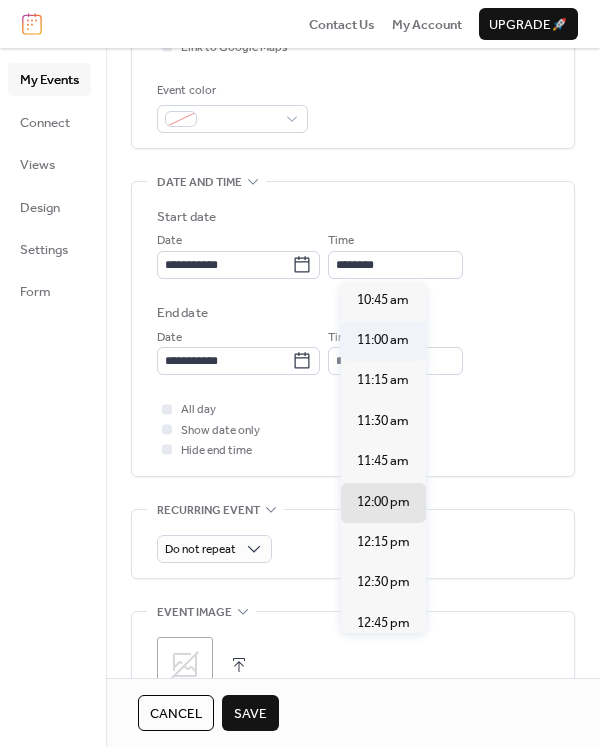type on "********" 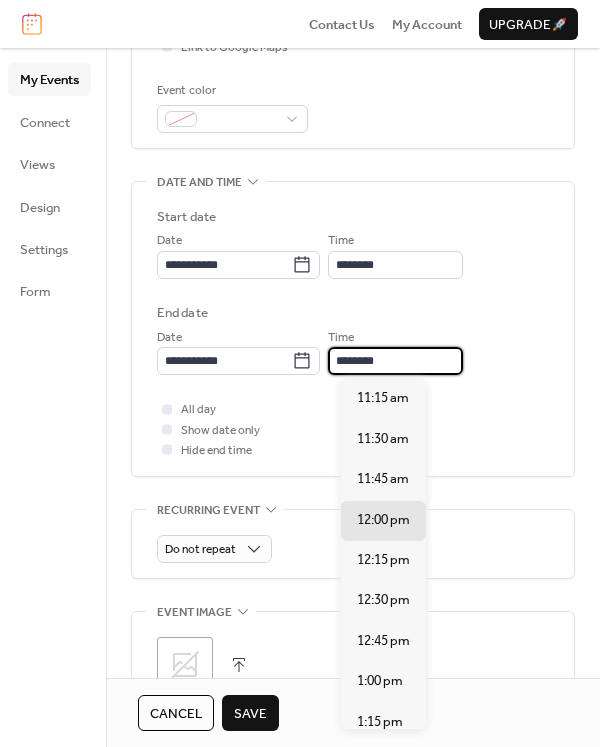 click on "********" at bounding box center (395, 361) 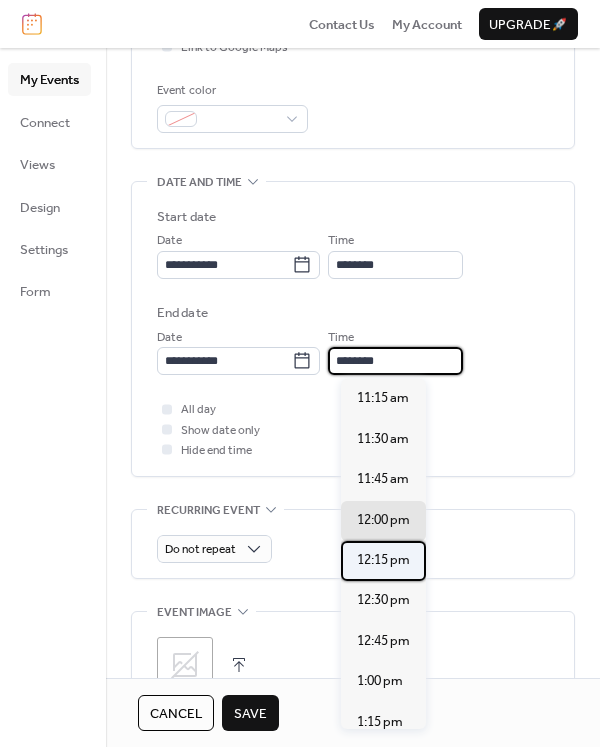 click on "12:15 pm" at bounding box center [383, 560] 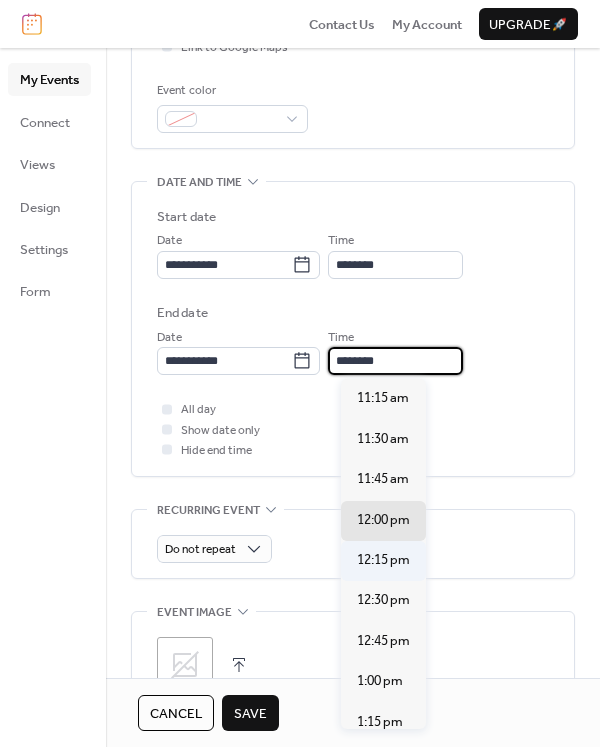 type on "********" 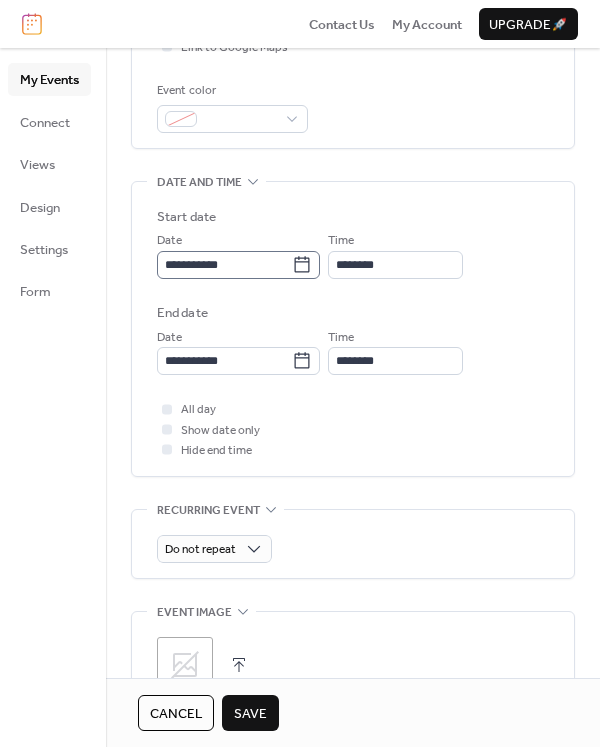 click on "**********" at bounding box center [238, 265] 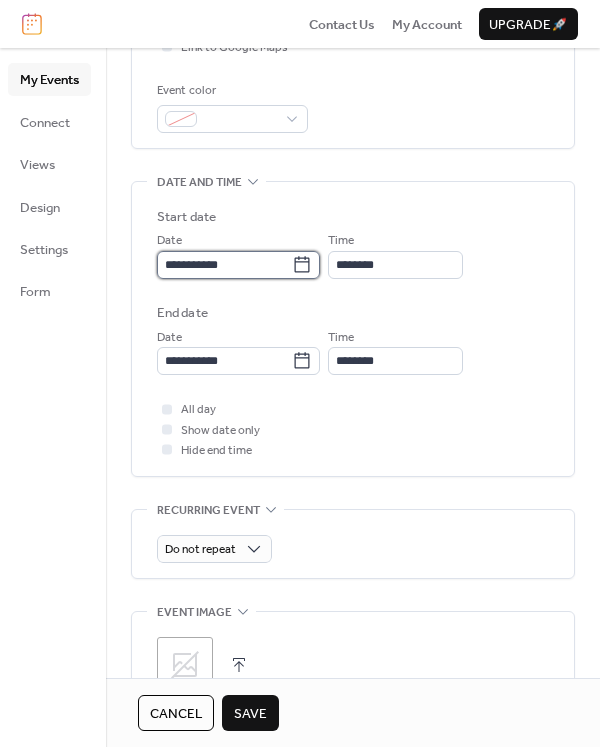 click on "**********" at bounding box center [224, 265] 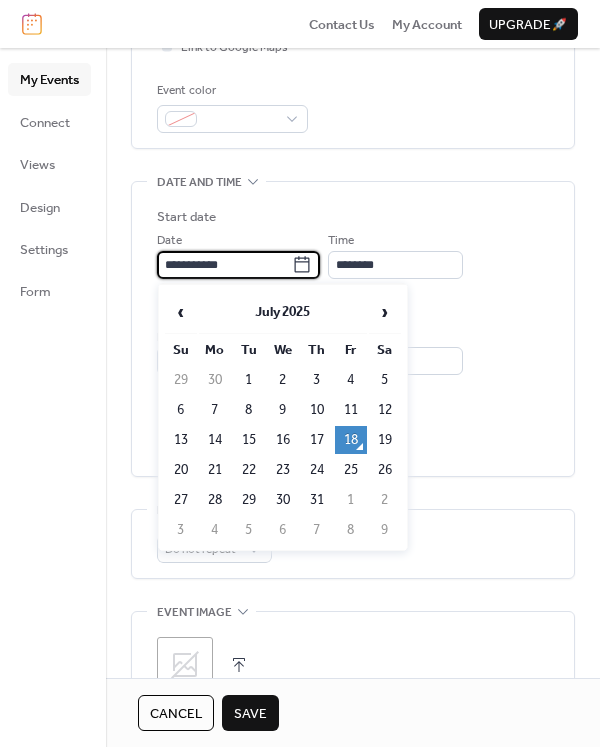 click 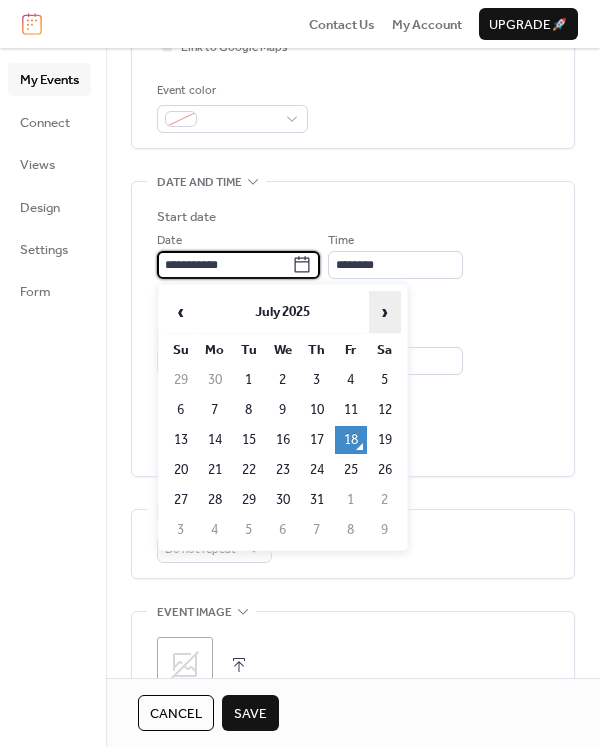 click on "›" at bounding box center (385, 312) 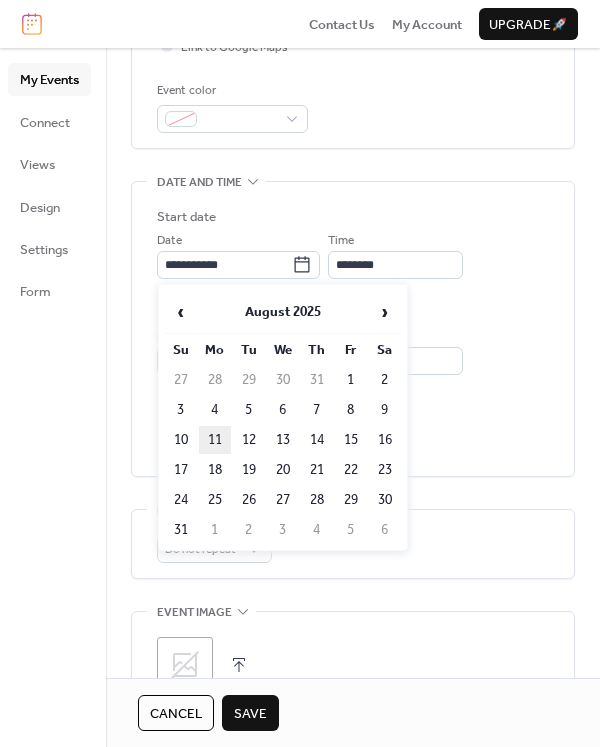 click on "11" at bounding box center [215, 440] 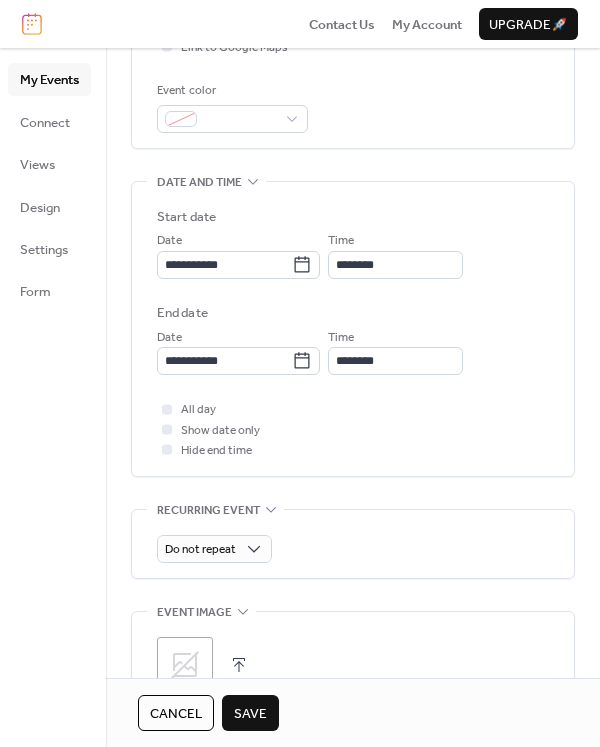 click on "Save" at bounding box center [250, 714] 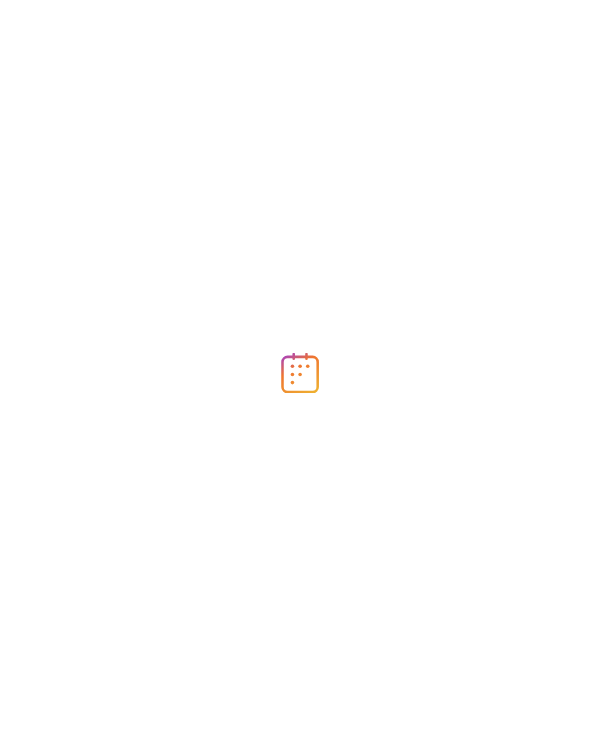 scroll, scrollTop: 0, scrollLeft: 0, axis: both 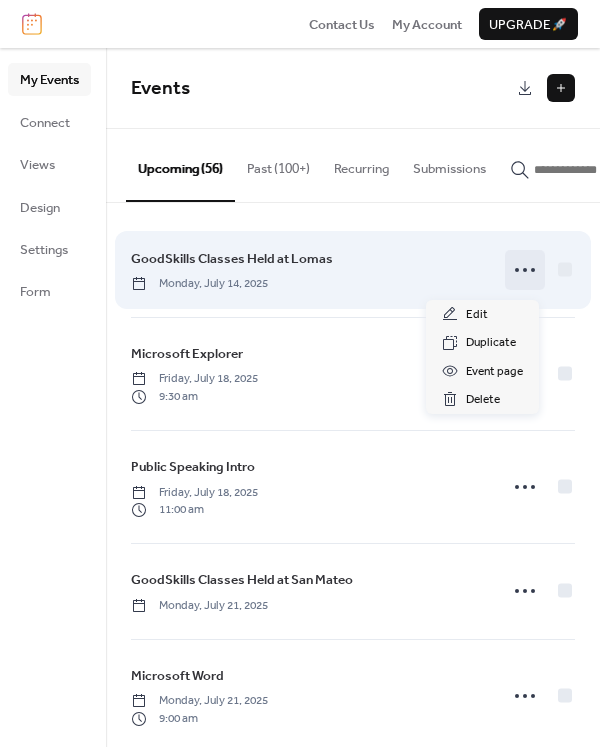 click 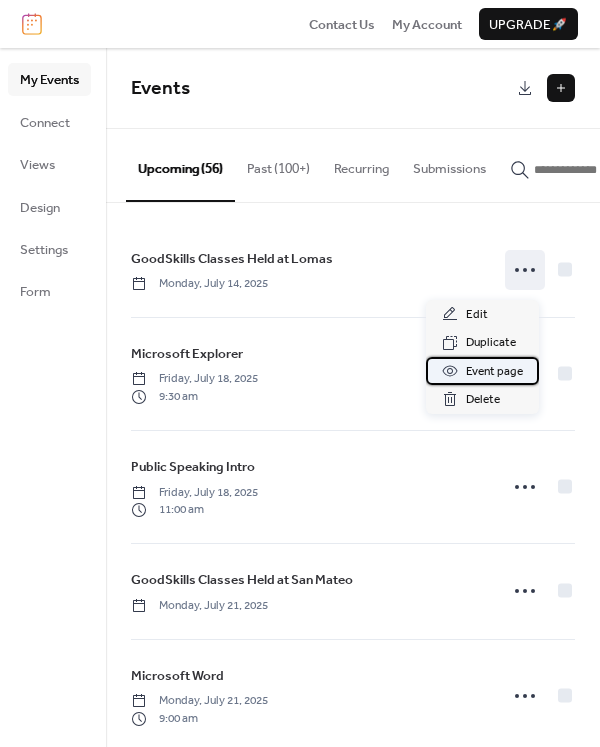 click on "Event page" at bounding box center (494, 372) 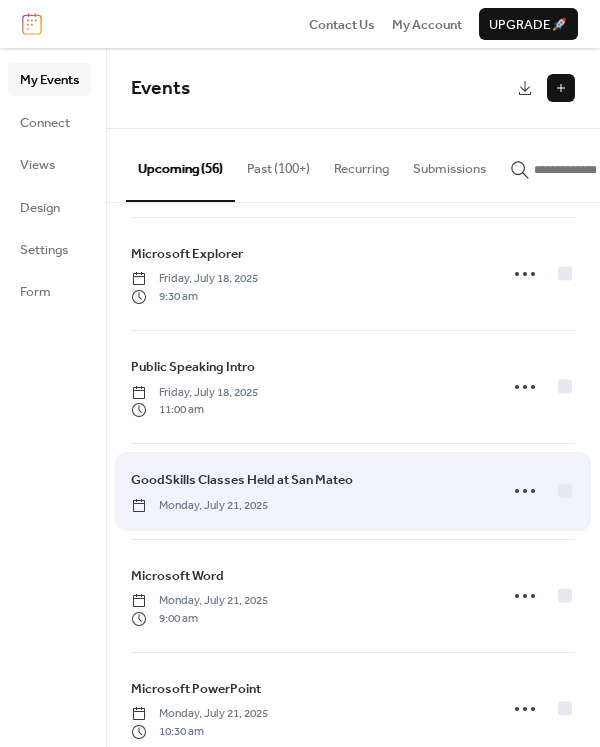 scroll, scrollTop: 200, scrollLeft: 0, axis: vertical 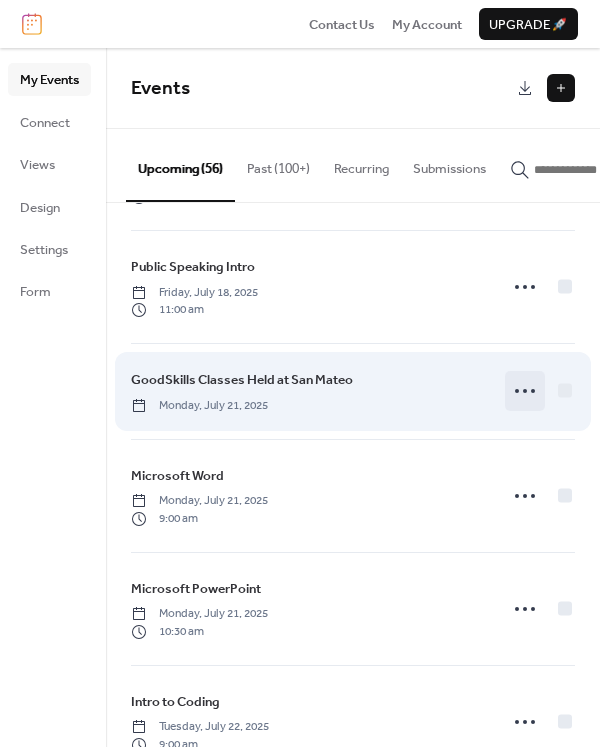click 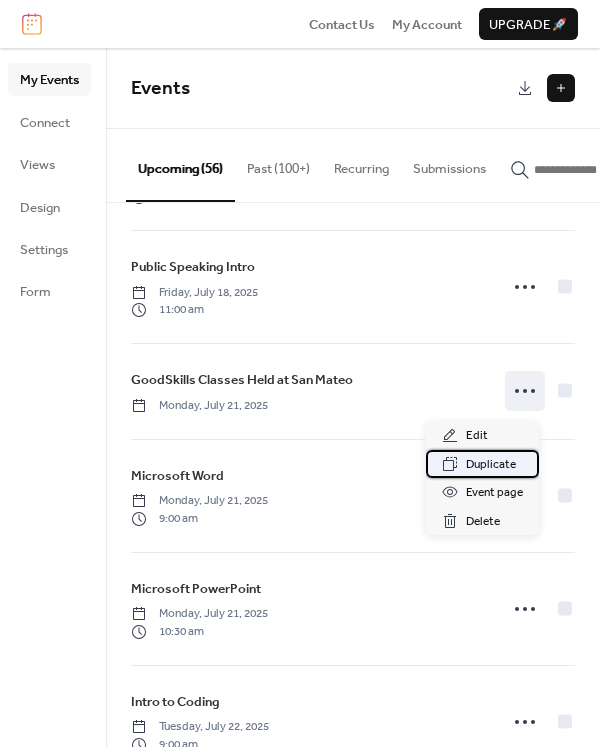 click on "Duplicate" at bounding box center (491, 465) 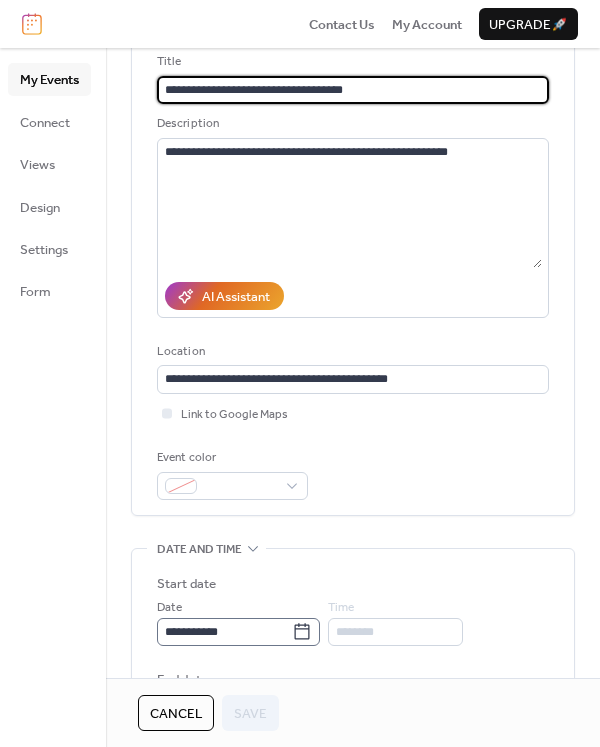 scroll, scrollTop: 200, scrollLeft: 0, axis: vertical 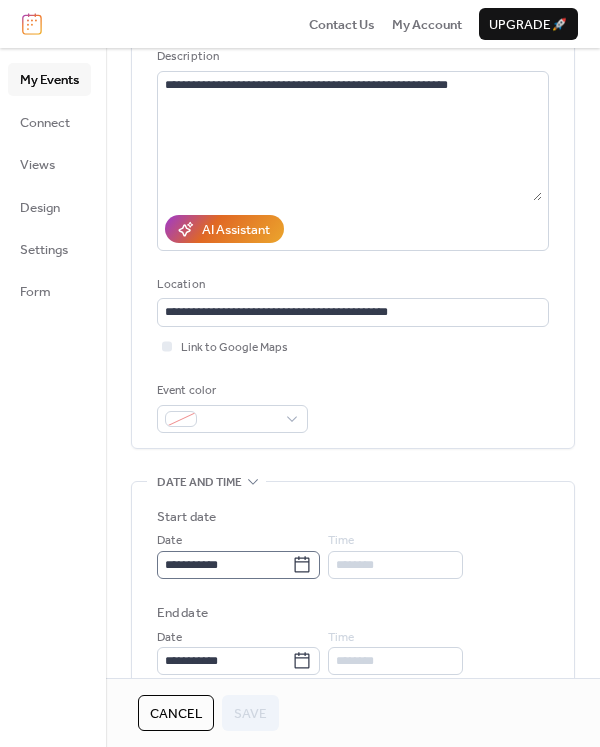 click 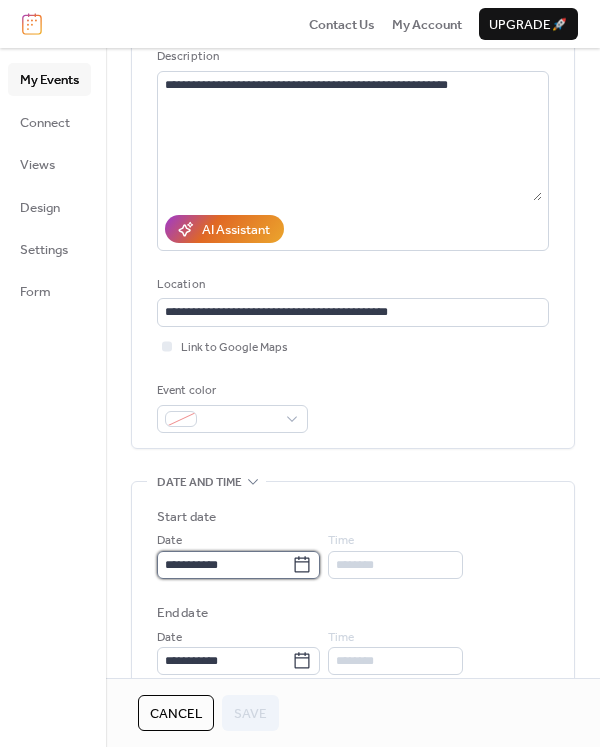 click on "**********" at bounding box center (224, 565) 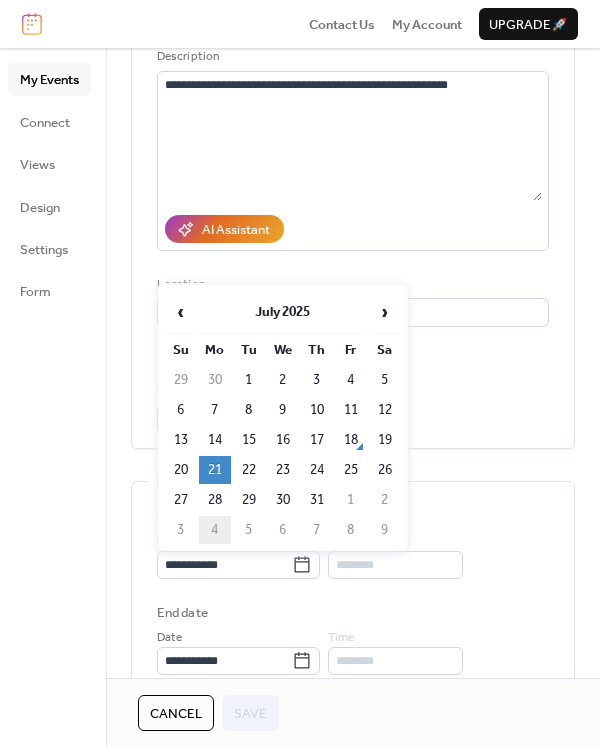 click on "4" at bounding box center [215, 530] 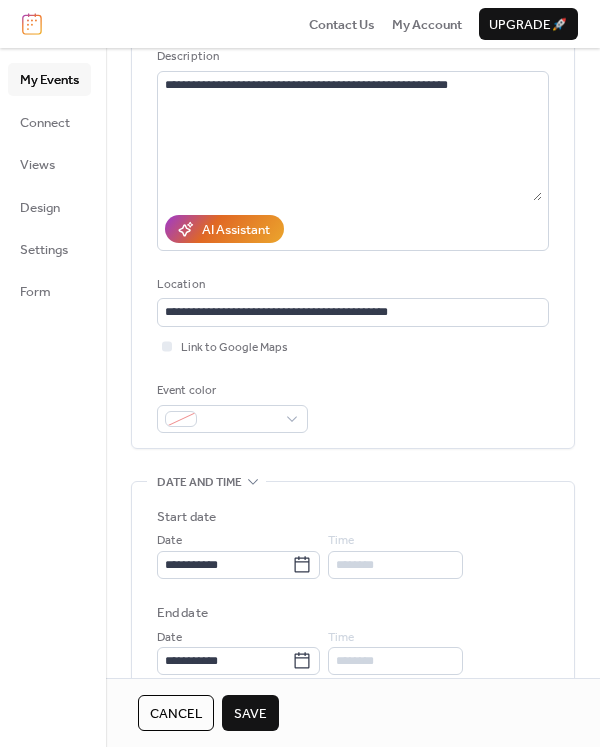 click on "Save" at bounding box center [250, 714] 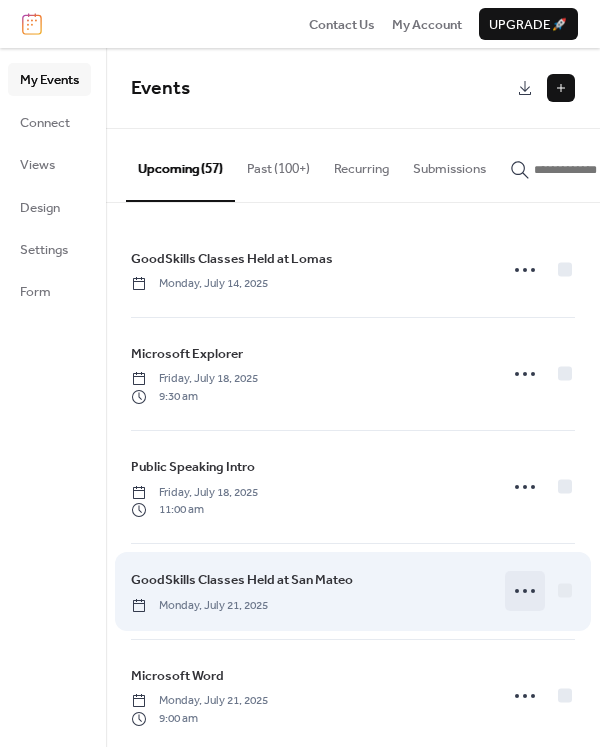 click 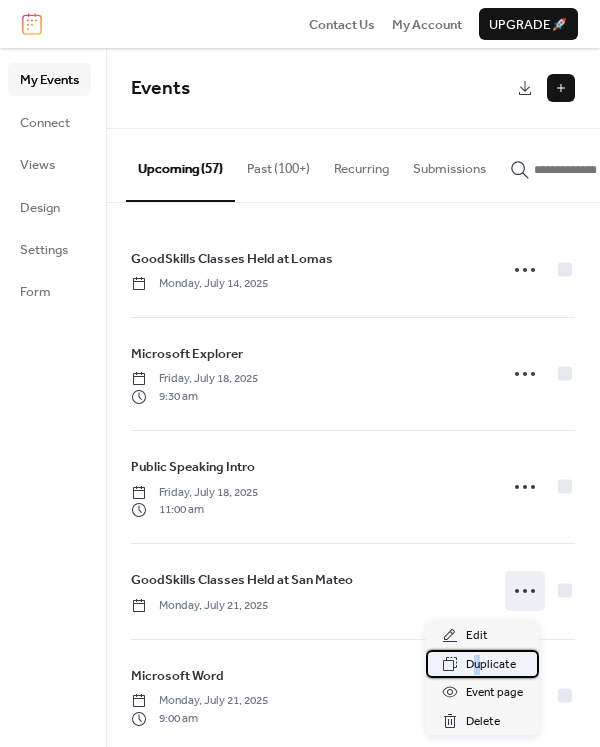 click on "Duplicate" at bounding box center (491, 665) 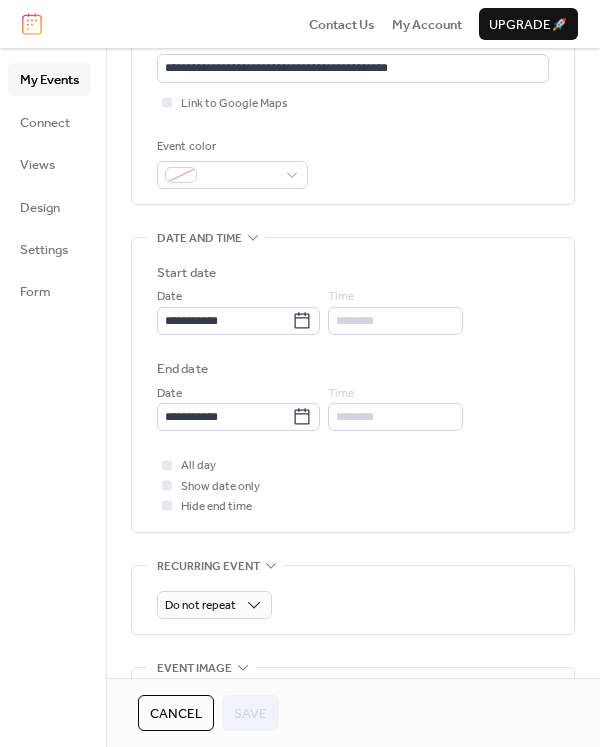 scroll, scrollTop: 500, scrollLeft: 0, axis: vertical 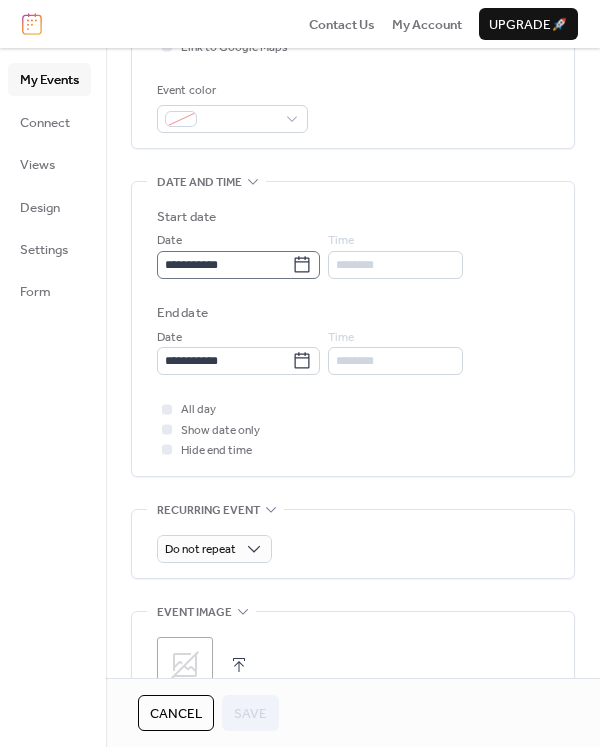 click 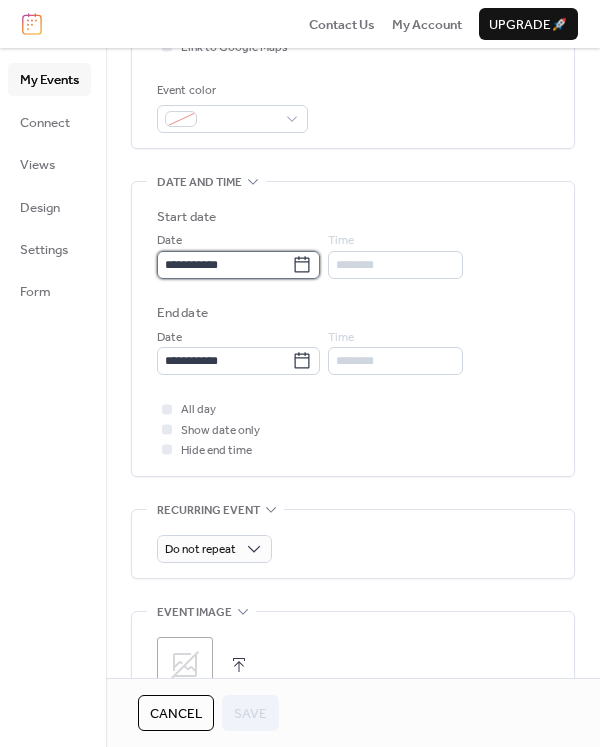 click on "**********" at bounding box center (224, 265) 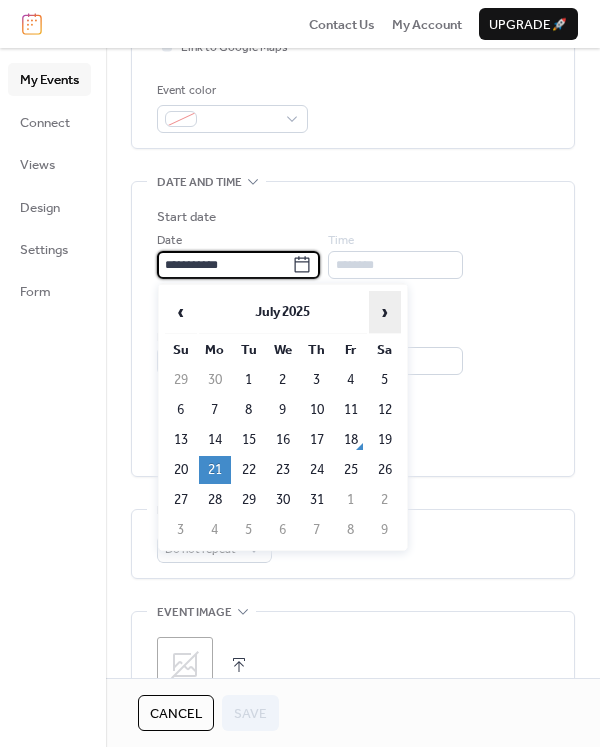 click on "›" at bounding box center [385, 312] 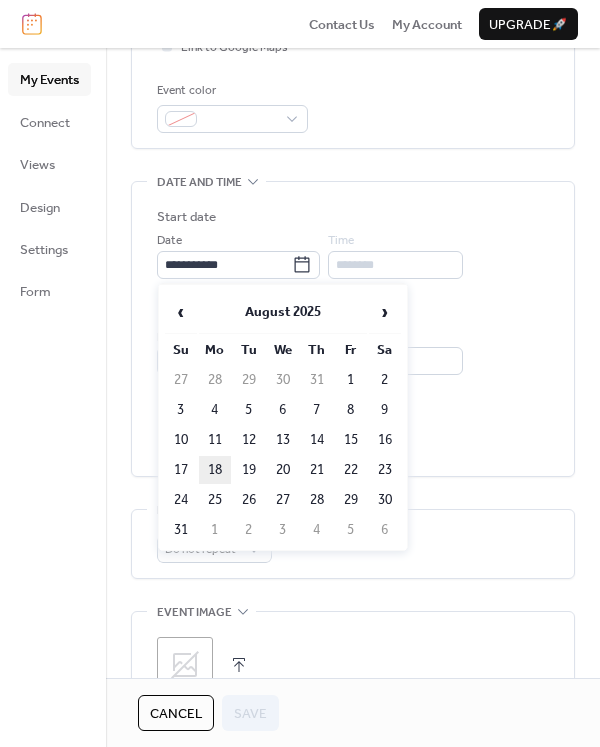 click on "18" at bounding box center [215, 470] 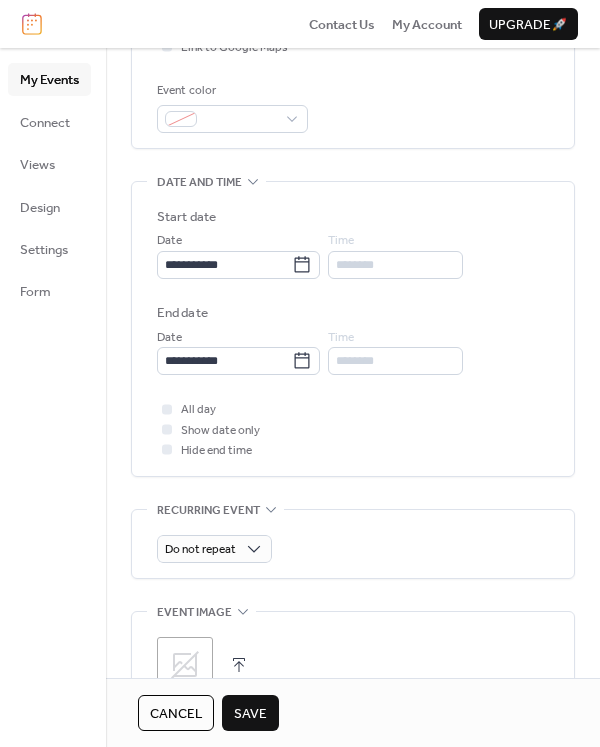 click on "Save" at bounding box center [250, 714] 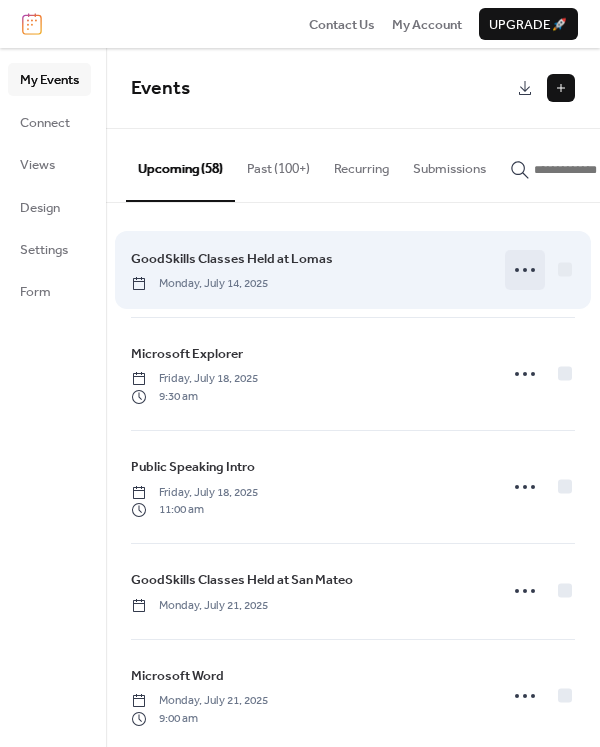 click 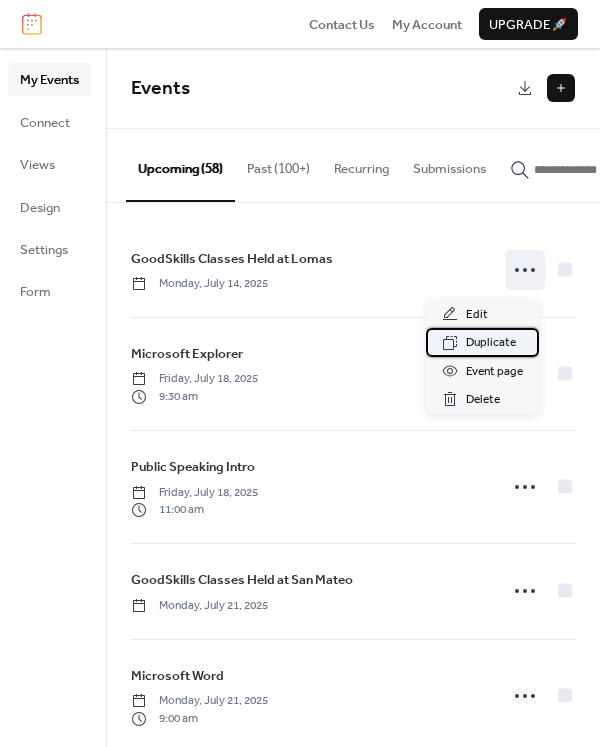 click on "Duplicate" at bounding box center [491, 343] 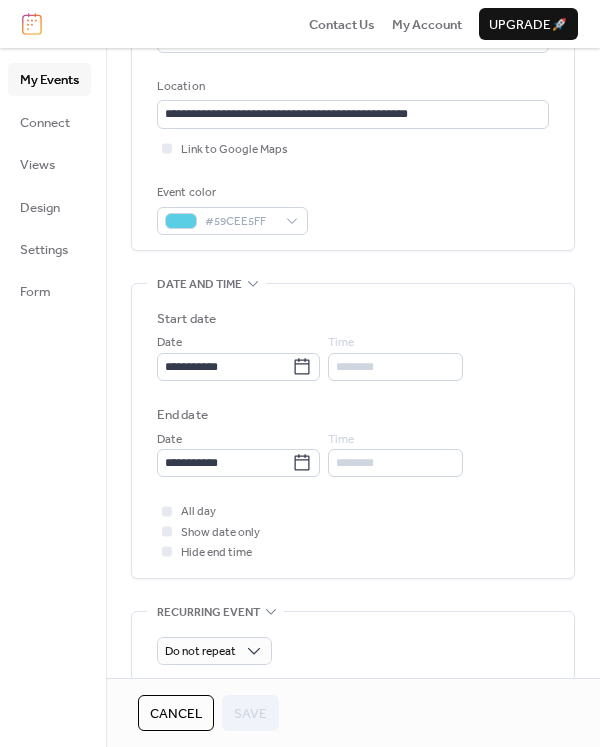 scroll, scrollTop: 400, scrollLeft: 0, axis: vertical 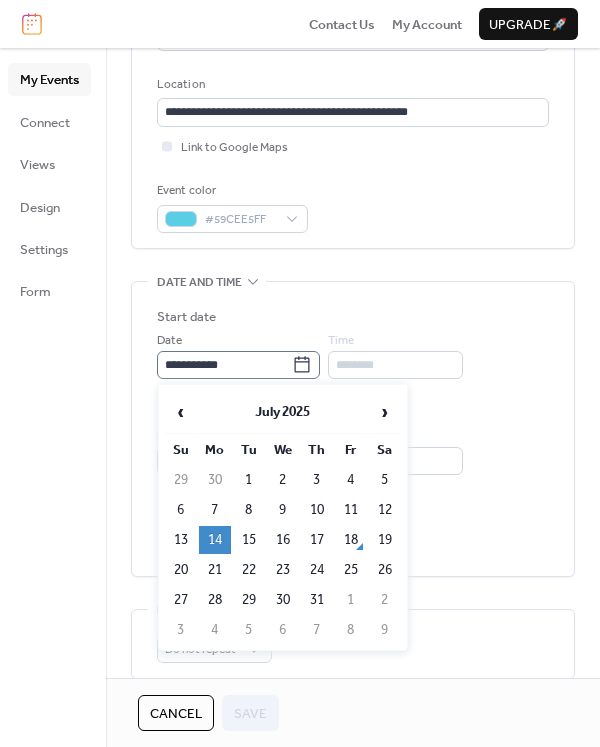 click 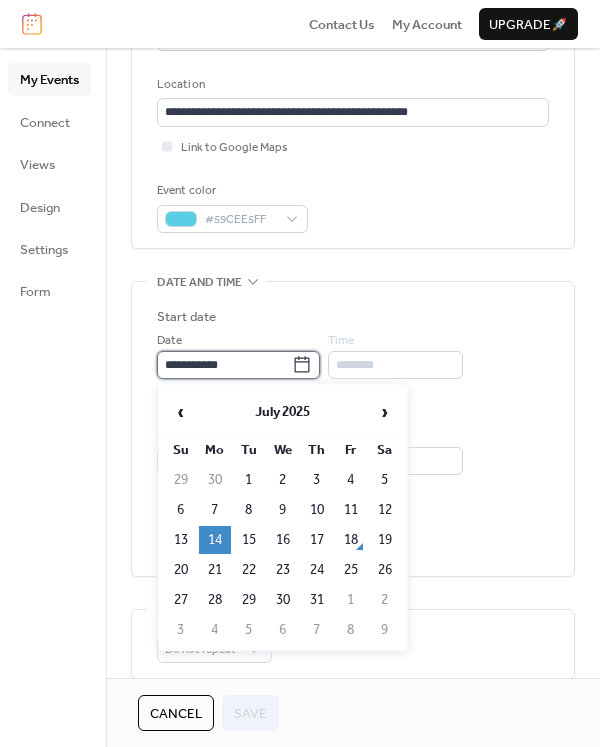 click on "**********" at bounding box center [224, 365] 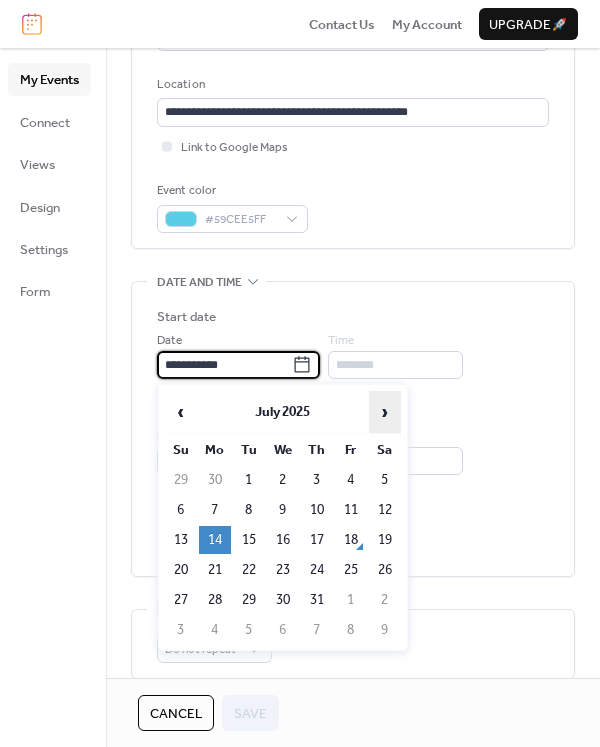 drag, startPoint x: 387, startPoint y: 421, endPoint x: 364, endPoint y: 432, distance: 25.495098 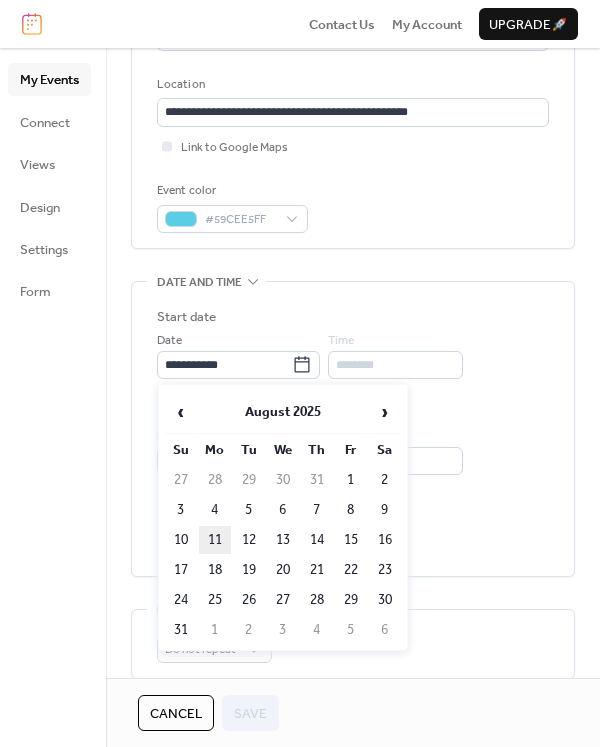 click on "11" at bounding box center [215, 540] 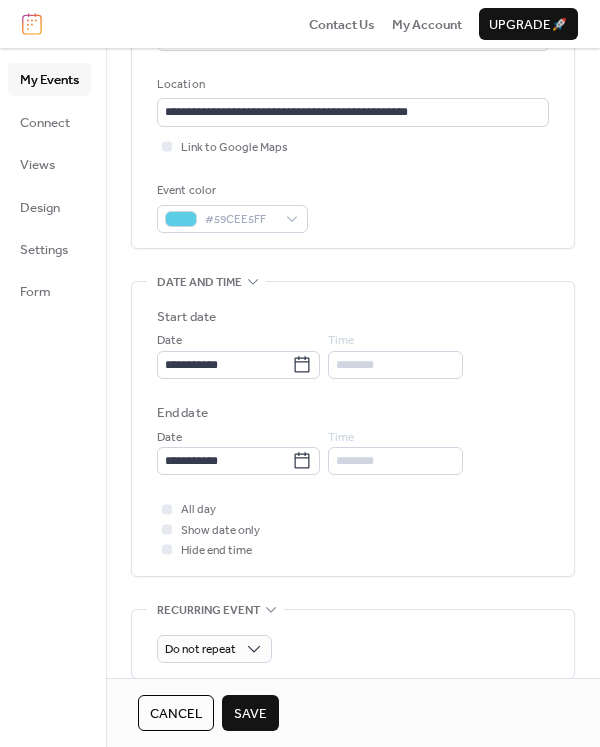type on "**********" 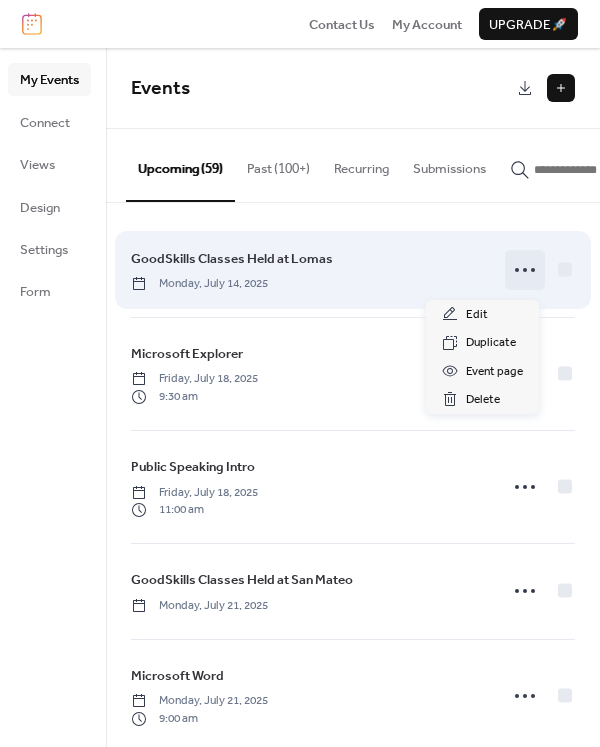 click 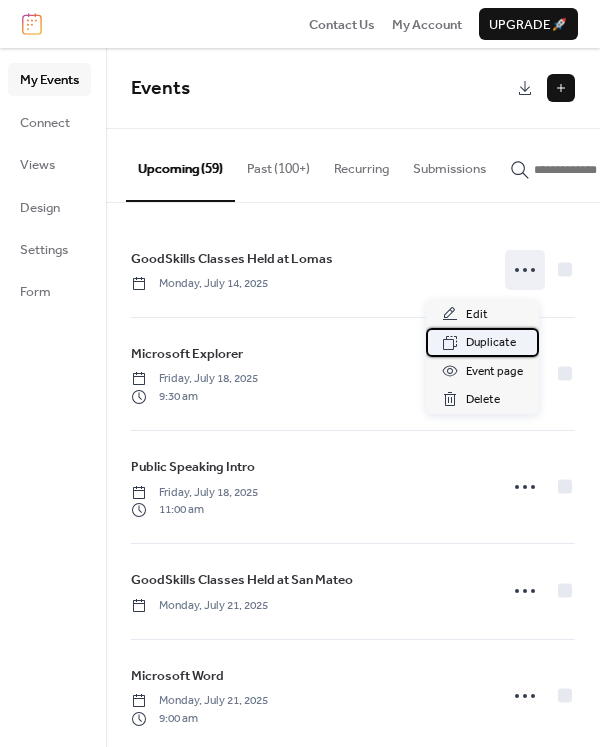 click on "Duplicate" at bounding box center [491, 343] 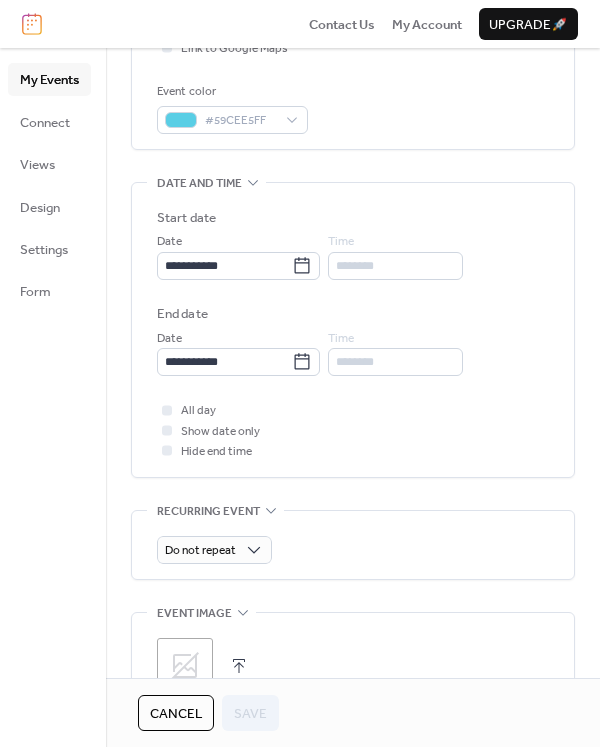 scroll, scrollTop: 500, scrollLeft: 0, axis: vertical 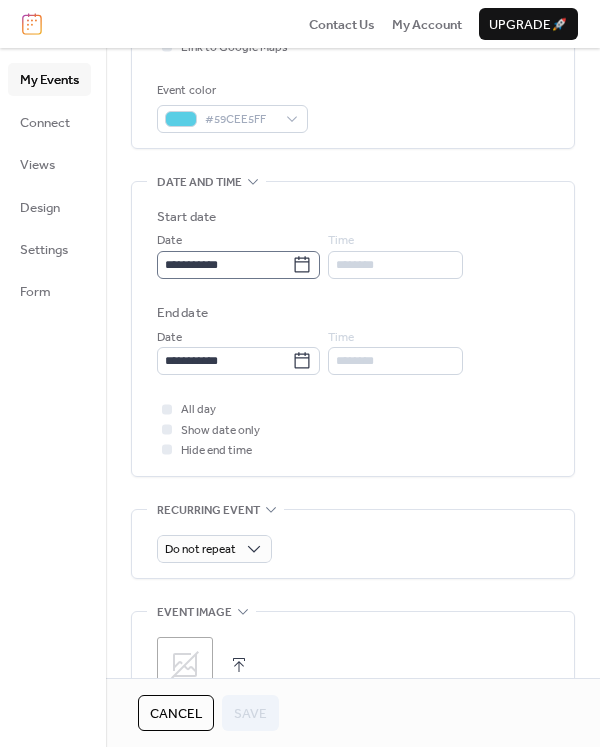 click 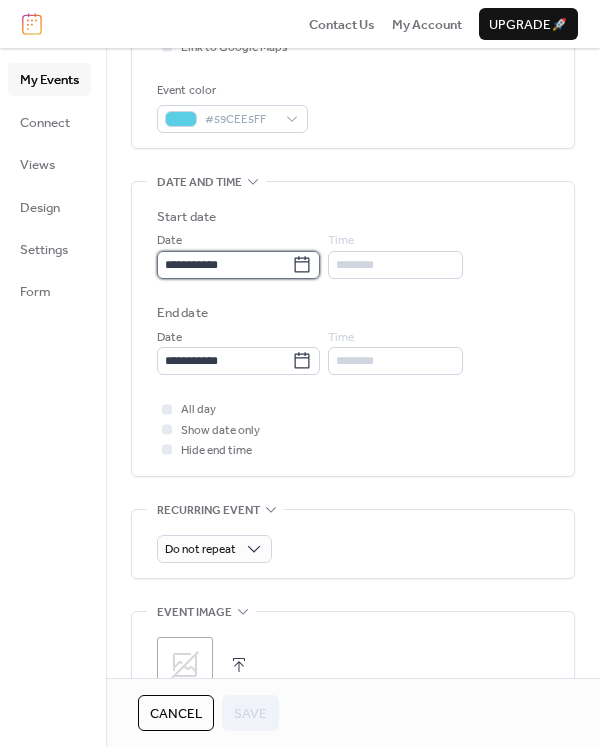 click on "**********" at bounding box center (224, 265) 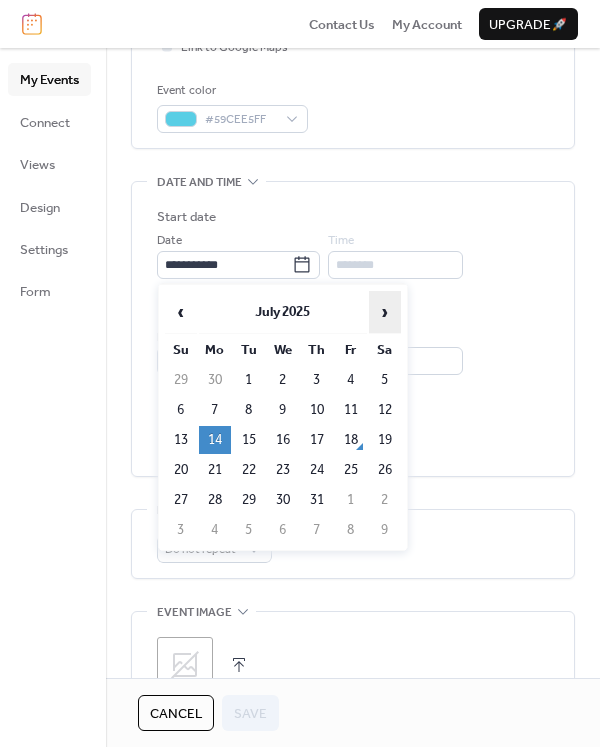 drag, startPoint x: 390, startPoint y: 304, endPoint x: 382, endPoint y: 320, distance: 17.888544 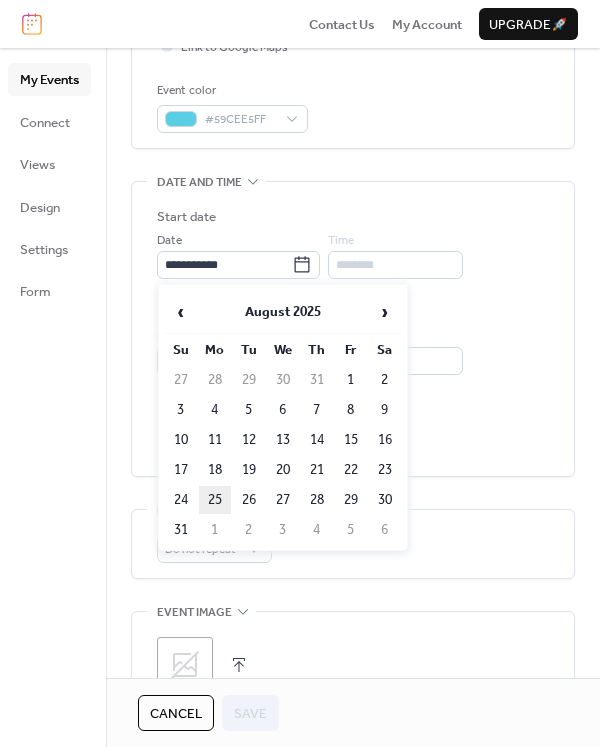 click on "25" at bounding box center [215, 500] 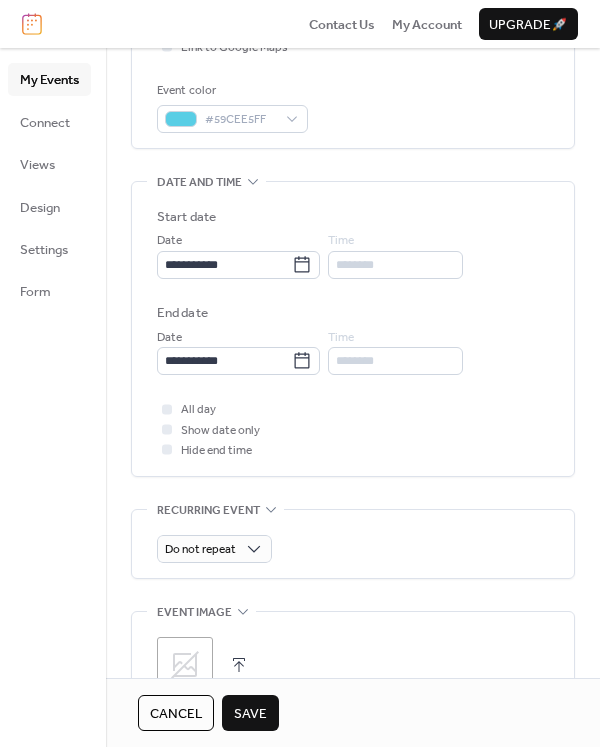 click on "Save" at bounding box center [250, 714] 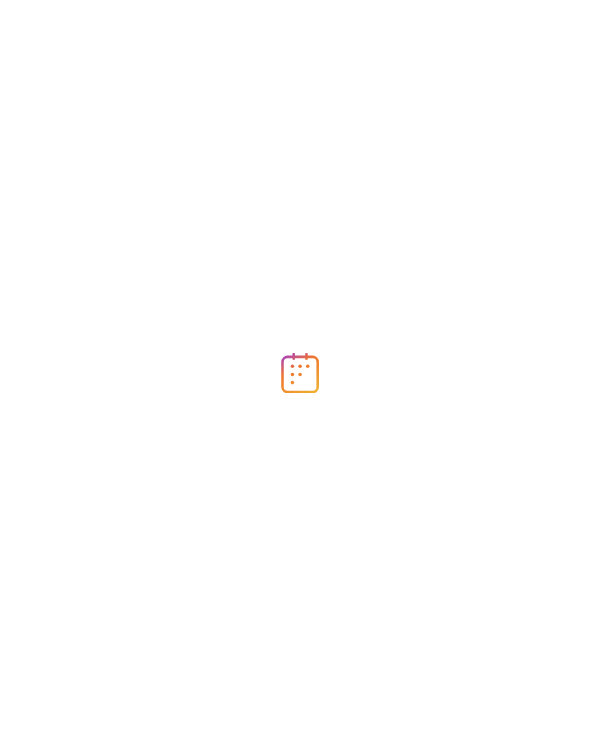 scroll, scrollTop: 0, scrollLeft: 0, axis: both 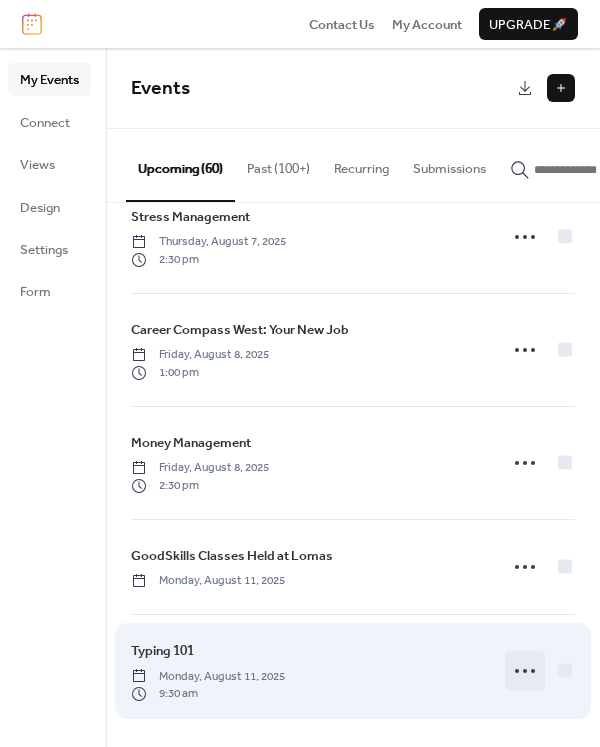 click 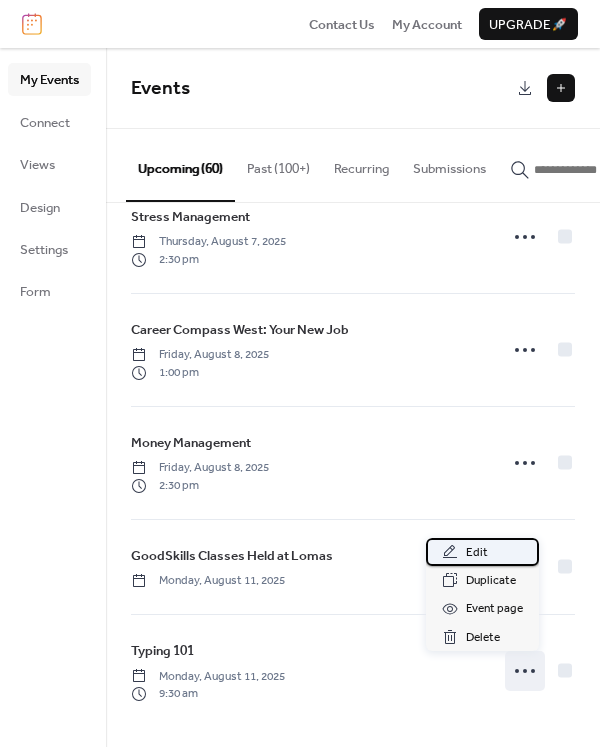 click on "Edit" at bounding box center (482, 552) 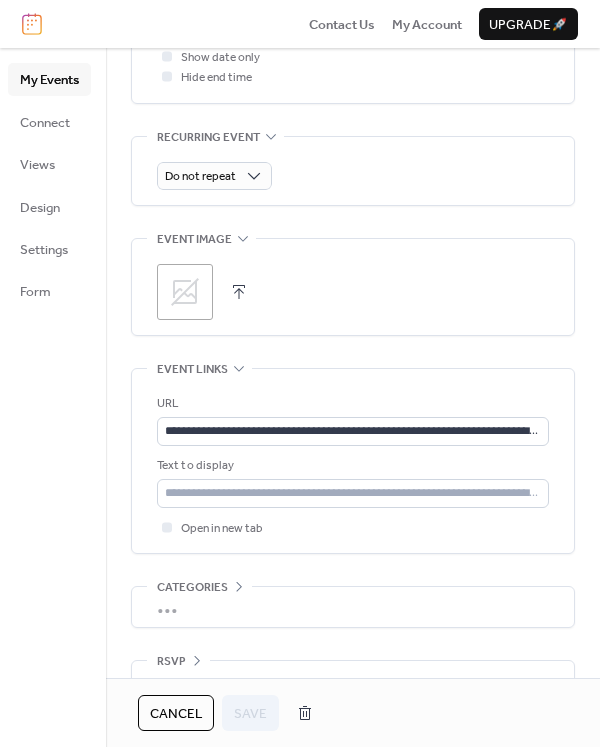 scroll, scrollTop: 917, scrollLeft: 0, axis: vertical 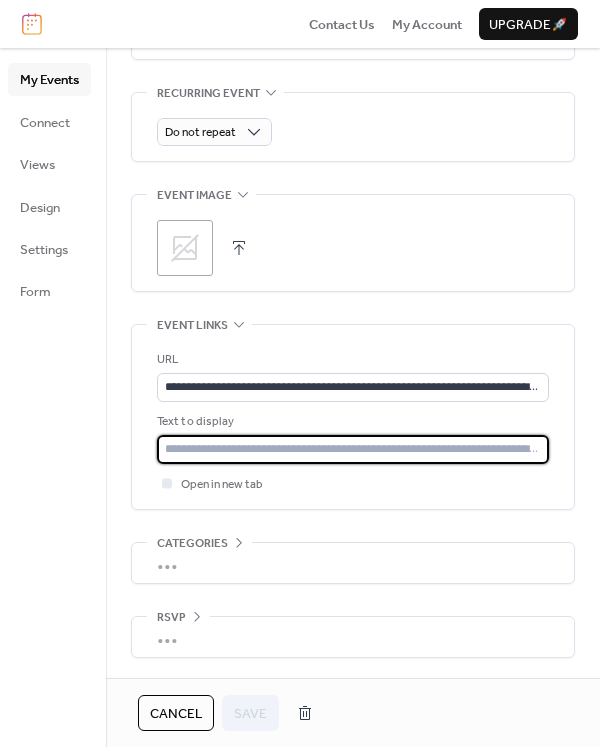 click at bounding box center (353, 449) 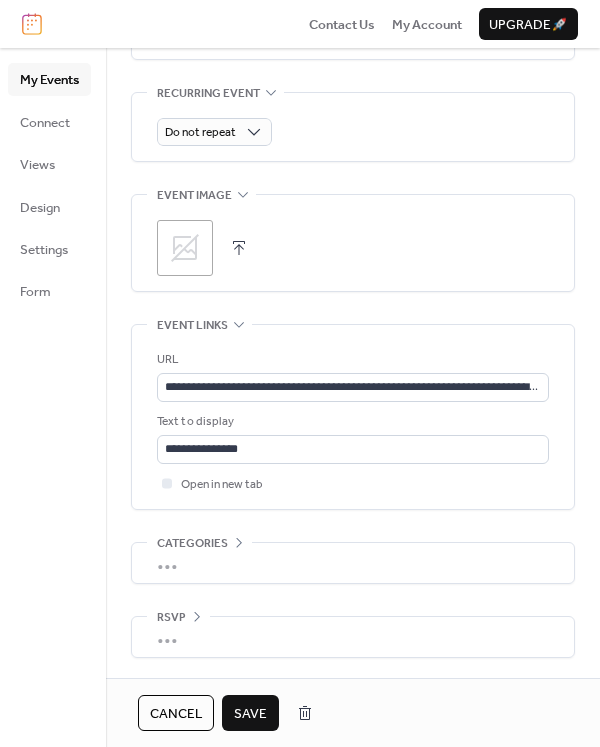 click on "Save" at bounding box center (250, 714) 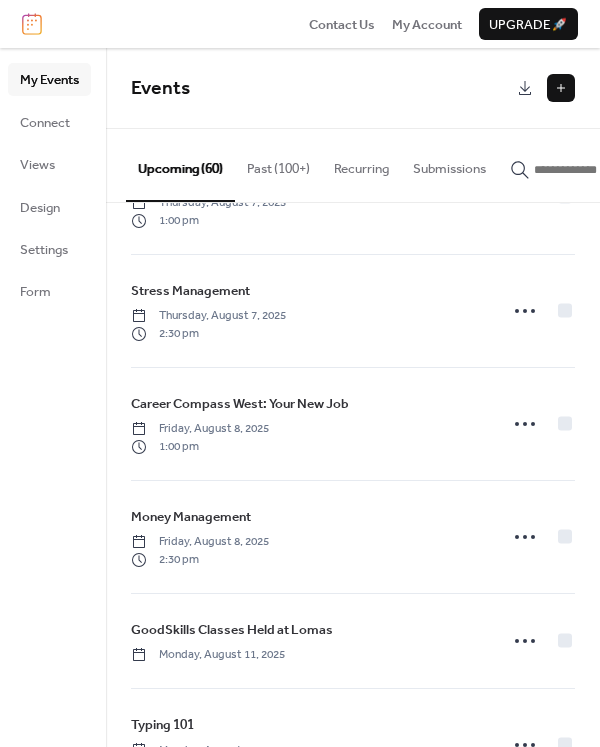 scroll, scrollTop: 2805, scrollLeft: 0, axis: vertical 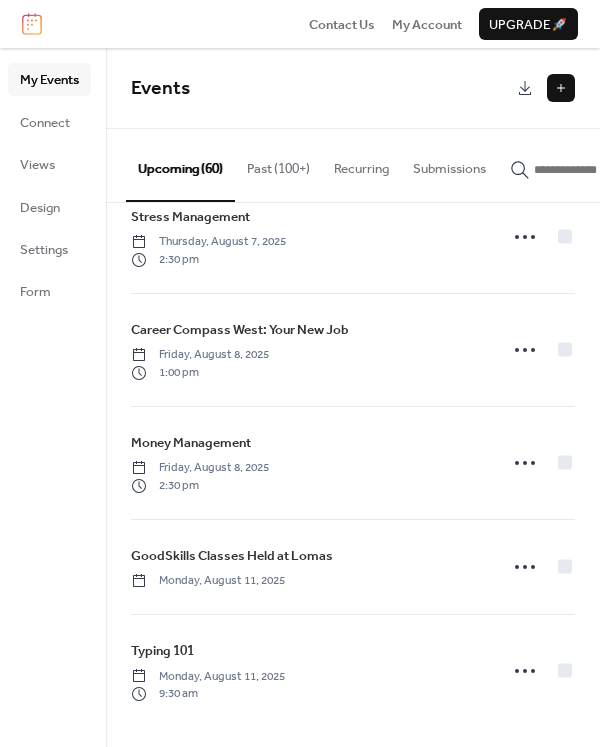 click at bounding box center [594, 170] 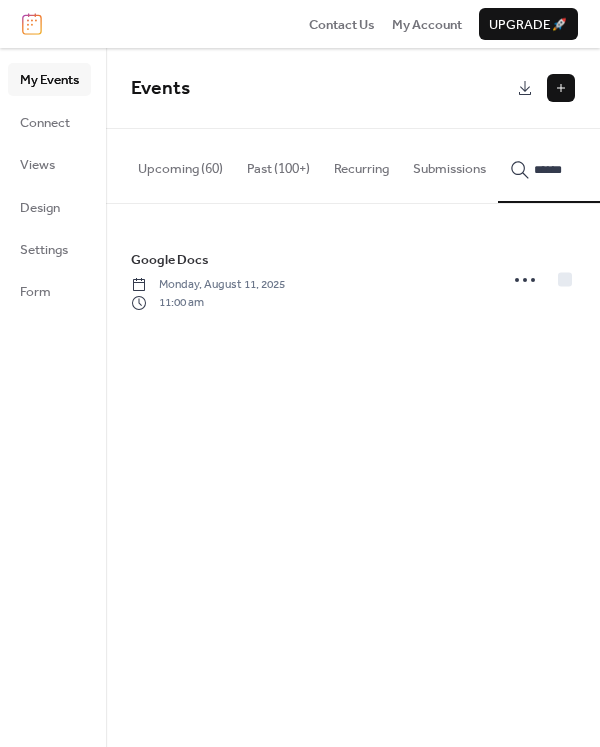 type on "******" 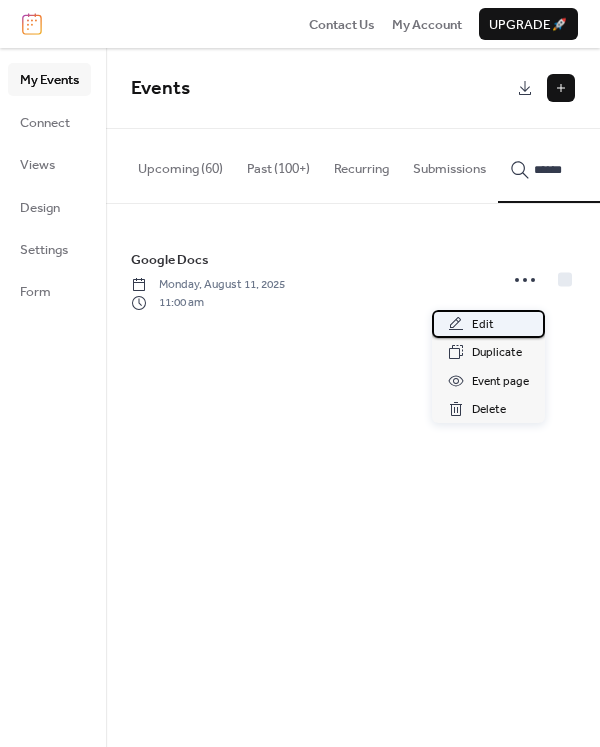 click on "Edit" at bounding box center (488, 324) 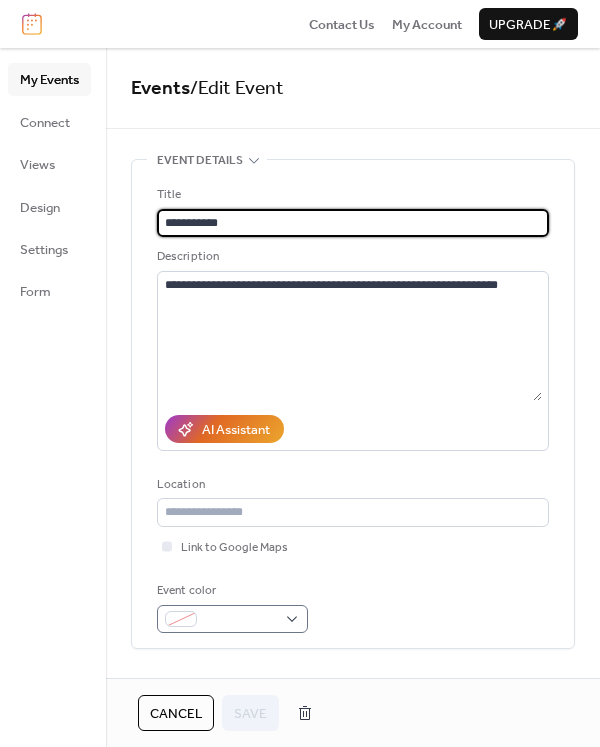 scroll, scrollTop: 800, scrollLeft: 0, axis: vertical 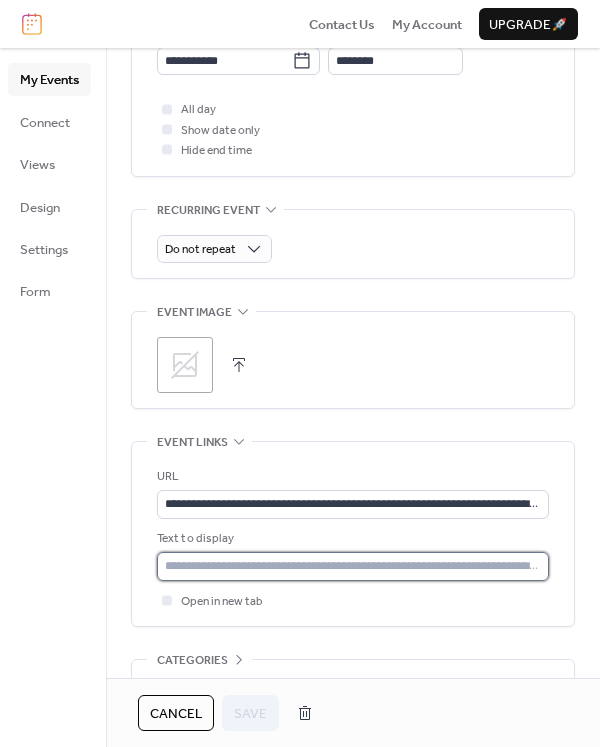 click at bounding box center (353, 566) 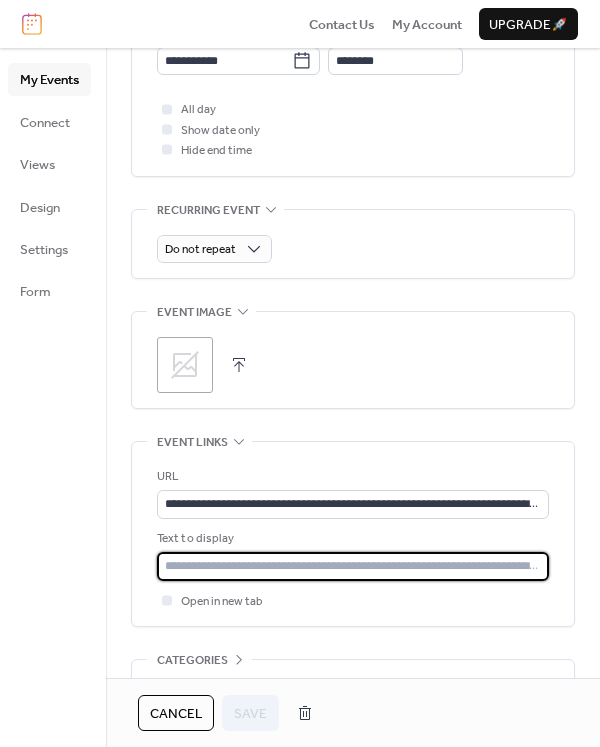 type on "**********" 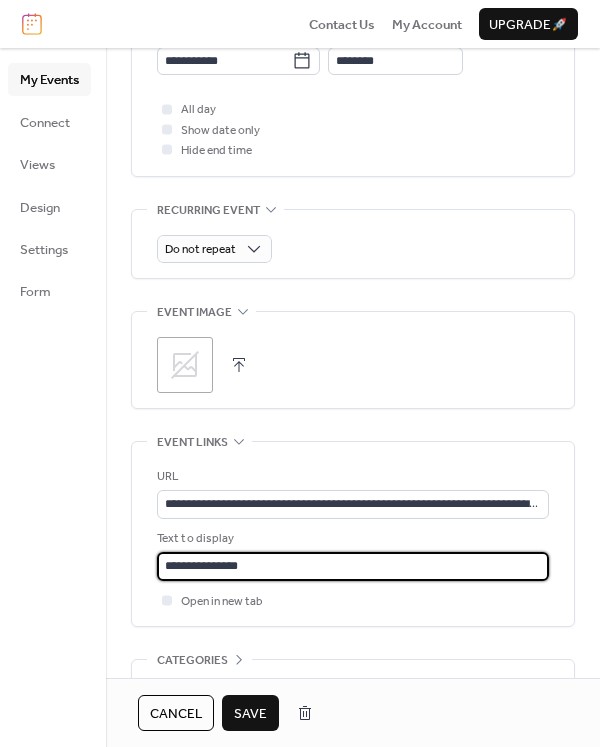 click on "Save" at bounding box center [250, 714] 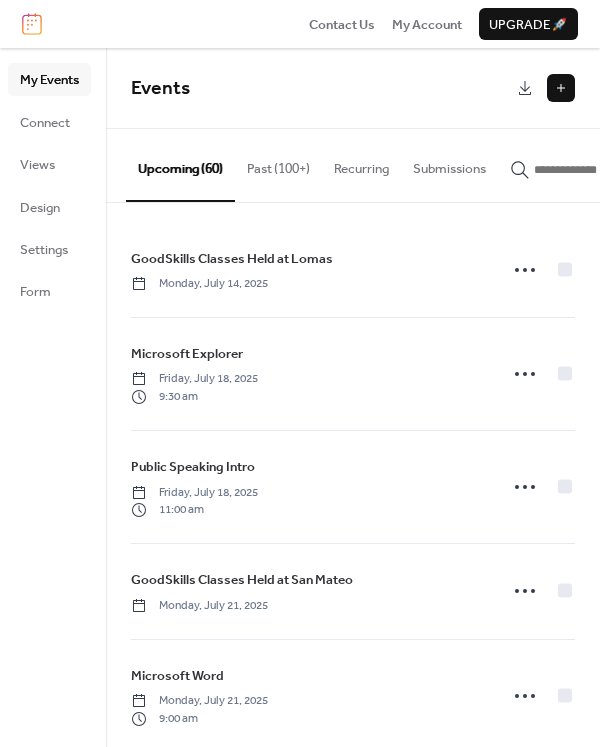 click at bounding box center [594, 170] 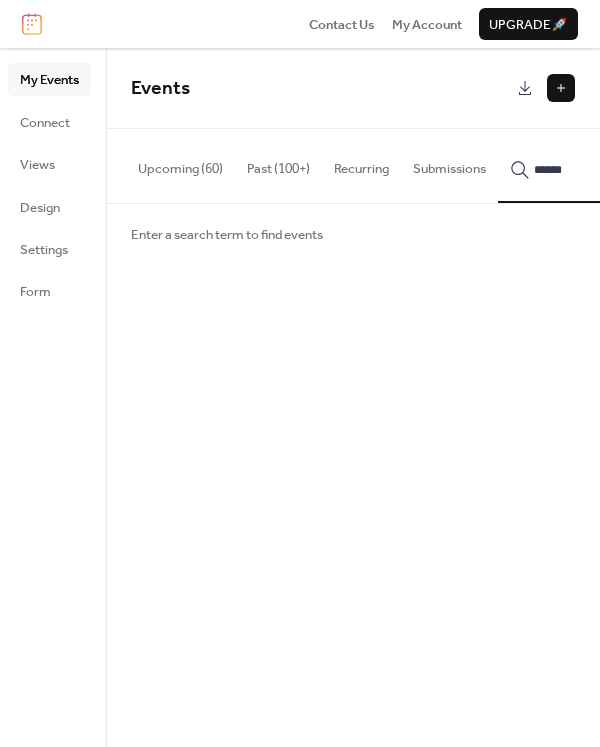 click on "******" at bounding box center [582, 165] 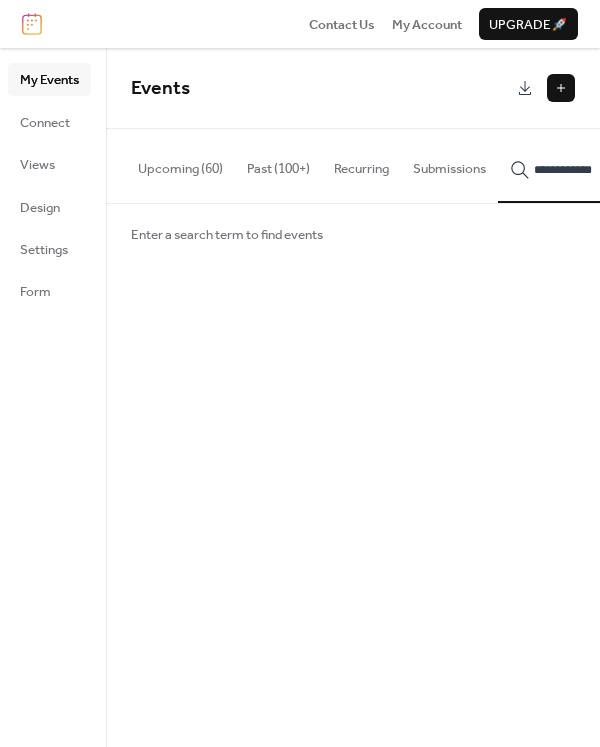 scroll, scrollTop: 0, scrollLeft: 2, axis: horizontal 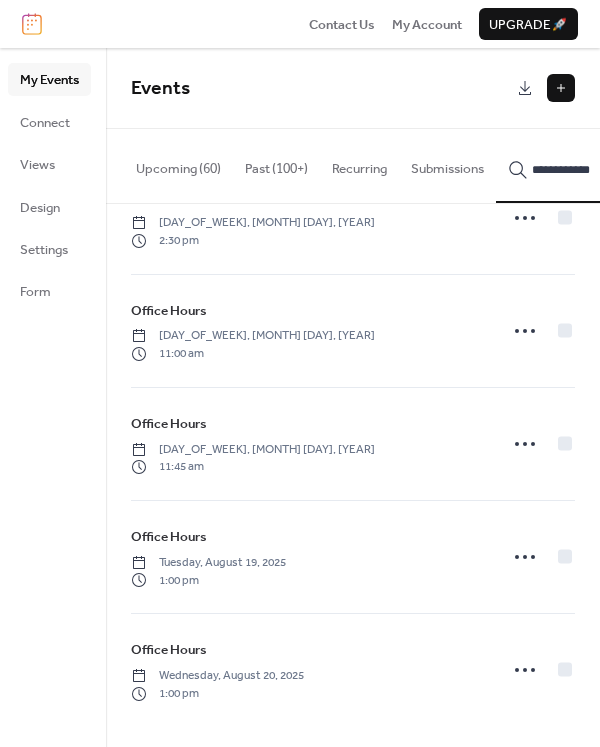 type on "**********" 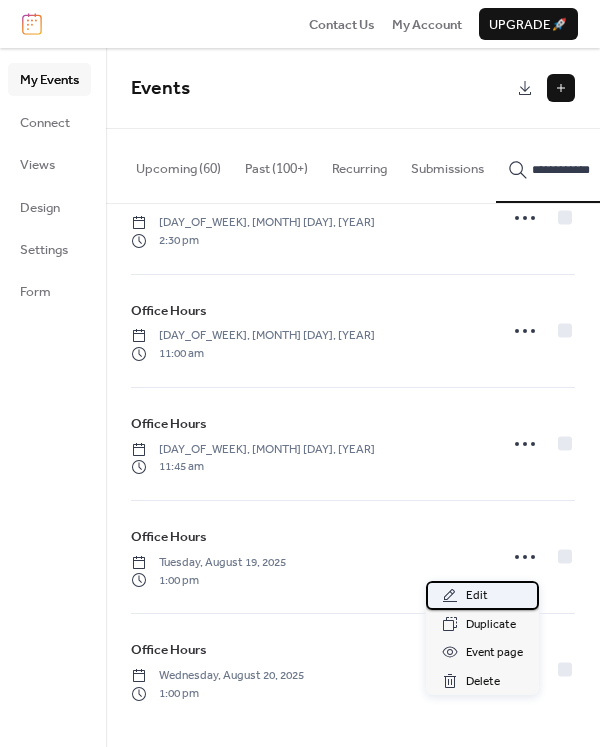 click on "Edit" at bounding box center (477, 596) 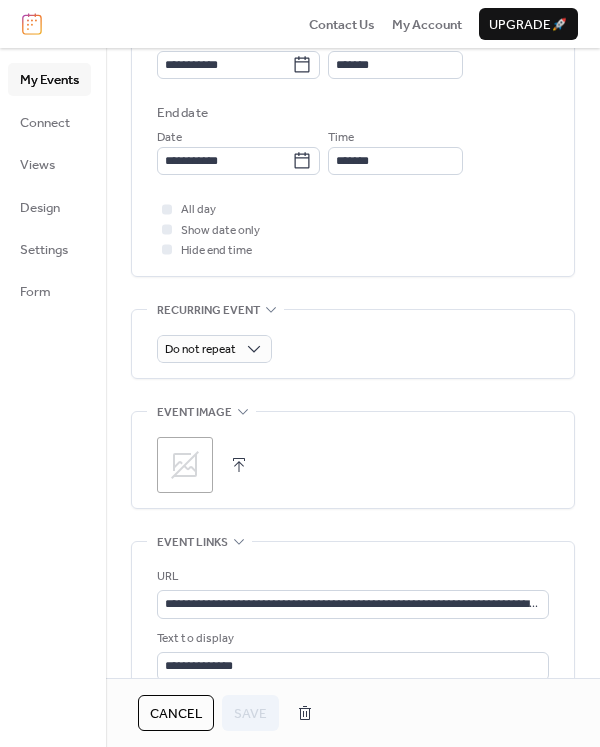 scroll, scrollTop: 800, scrollLeft: 0, axis: vertical 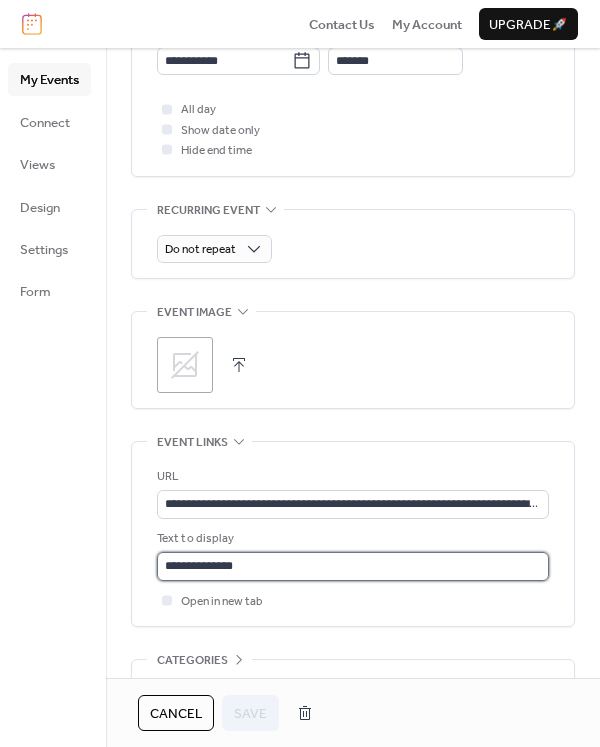 click on "**********" at bounding box center (353, 566) 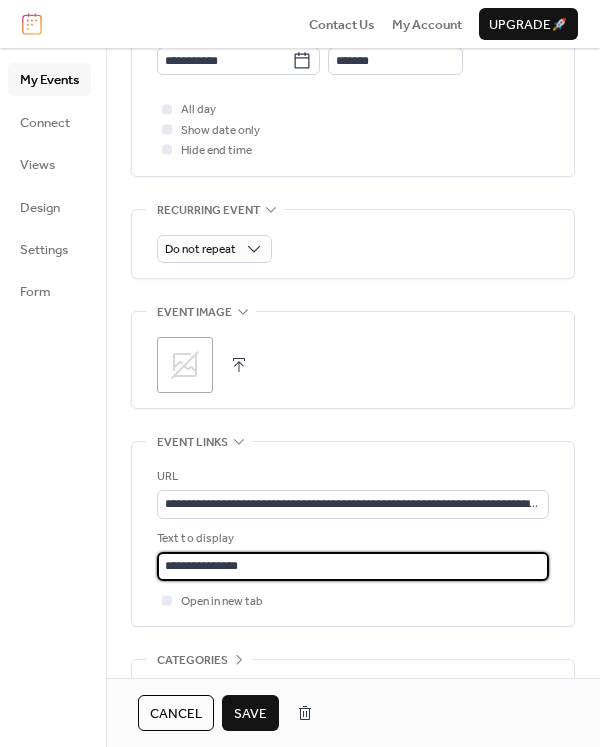 type on "**********" 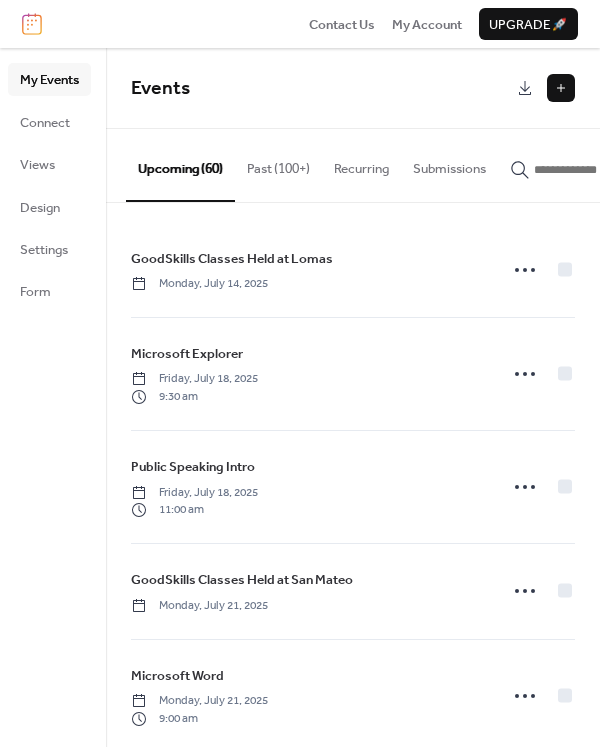 click at bounding box center (594, 170) 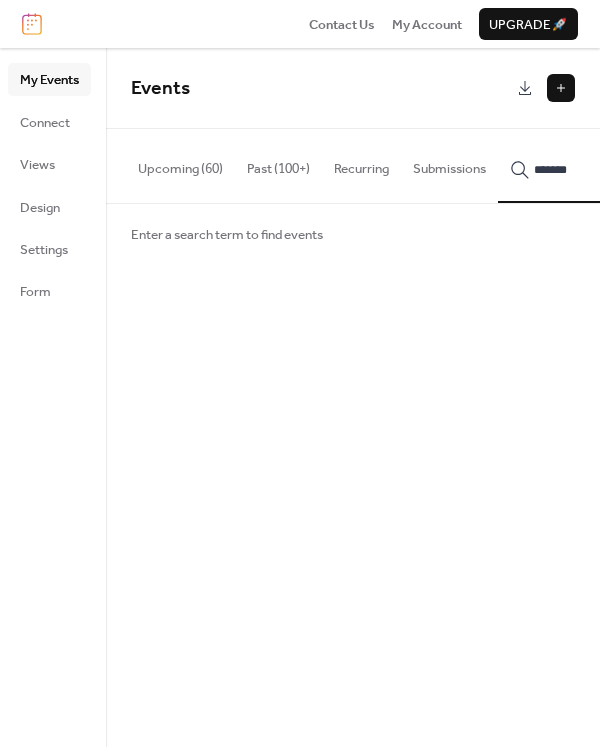 click on "******" at bounding box center [582, 165] 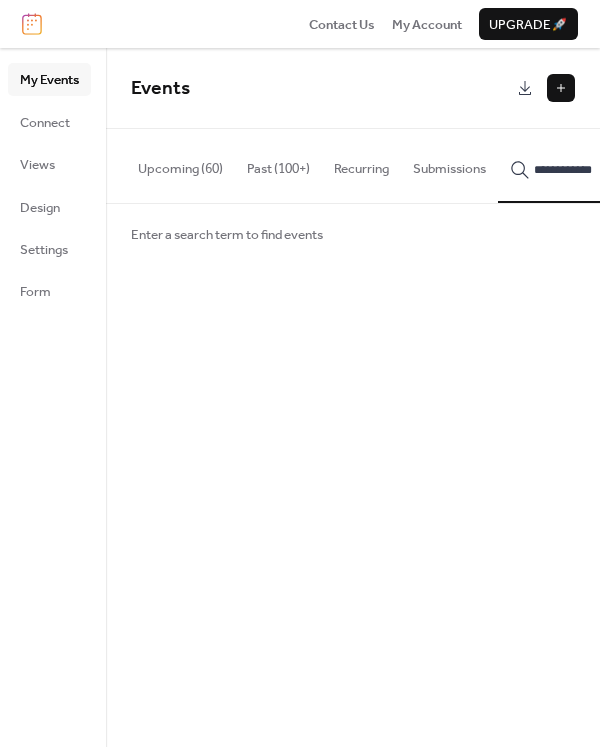 scroll, scrollTop: 0, scrollLeft: 2, axis: horizontal 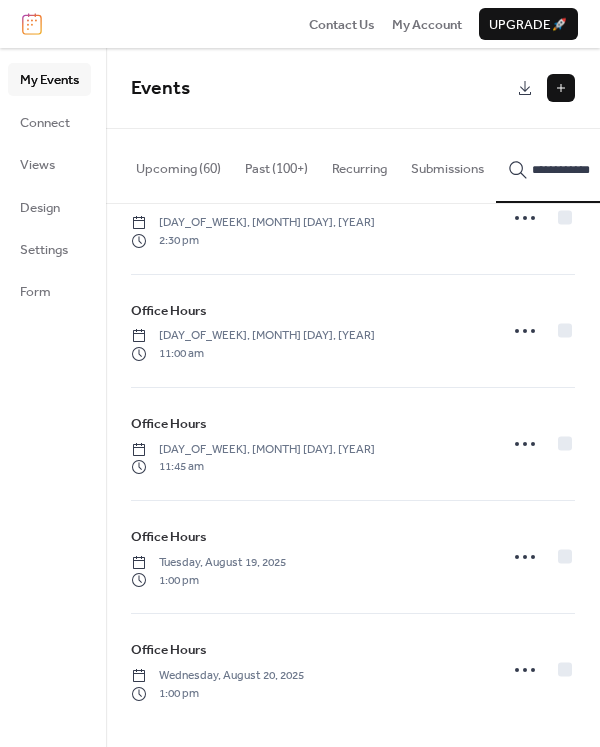 type on "**********" 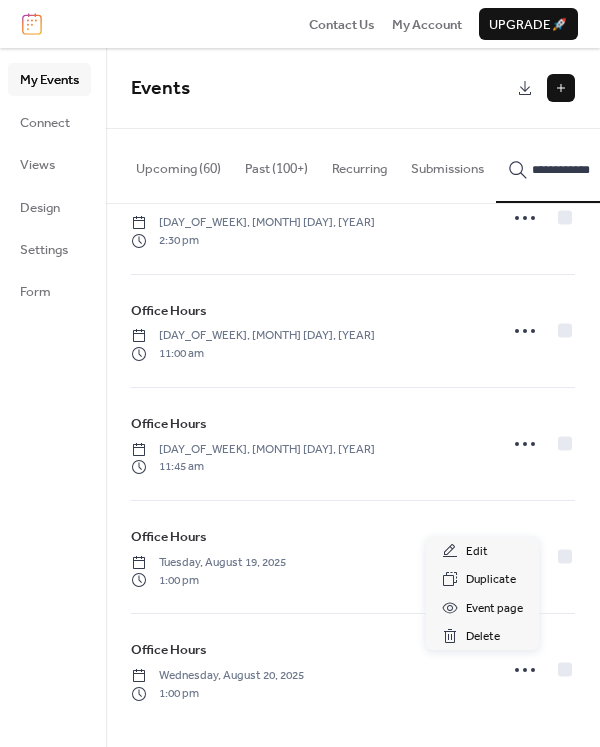 click 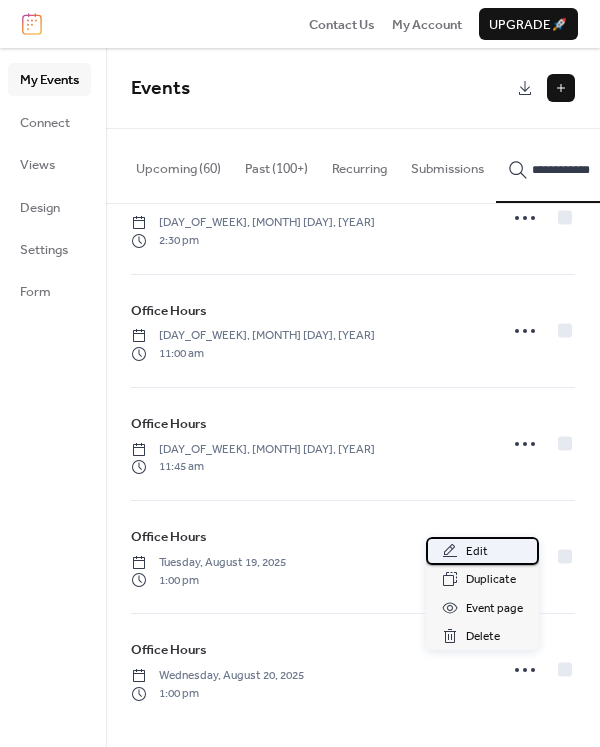 click on "Edit" at bounding box center (482, 551) 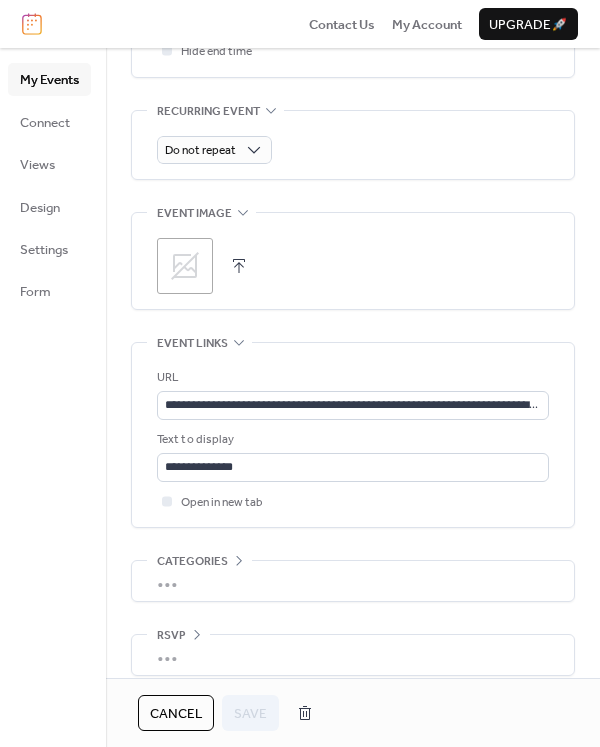 scroll, scrollTop: 900, scrollLeft: 0, axis: vertical 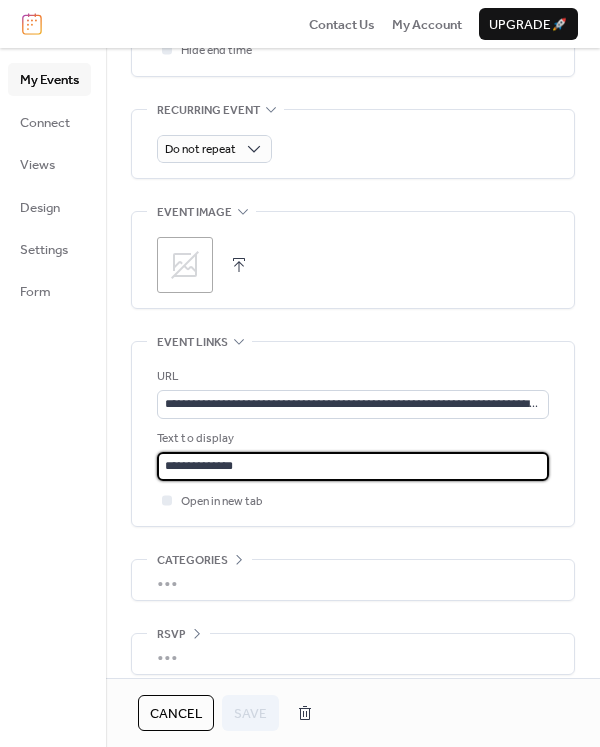 drag, startPoint x: 233, startPoint y: 460, endPoint x: 212, endPoint y: 465, distance: 21.587032 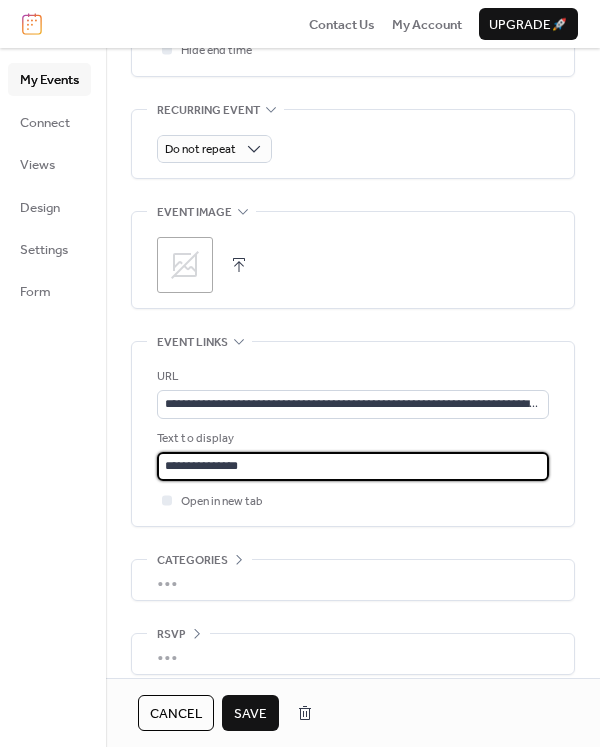 type on "**********" 